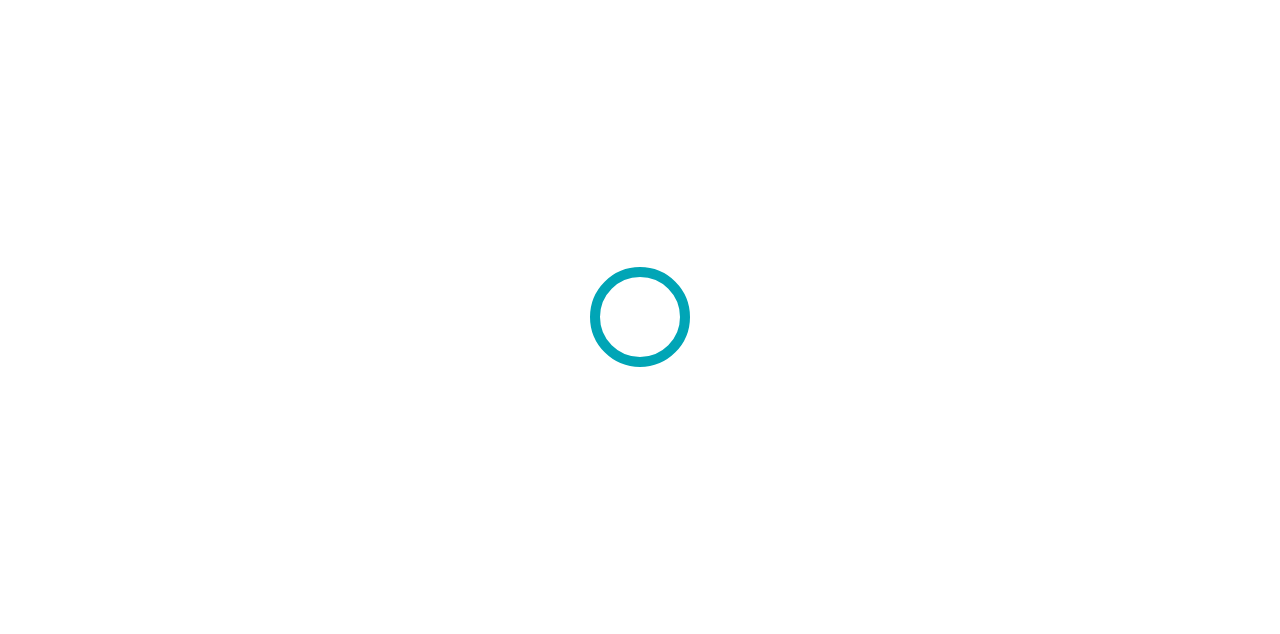 scroll, scrollTop: 0, scrollLeft: 0, axis: both 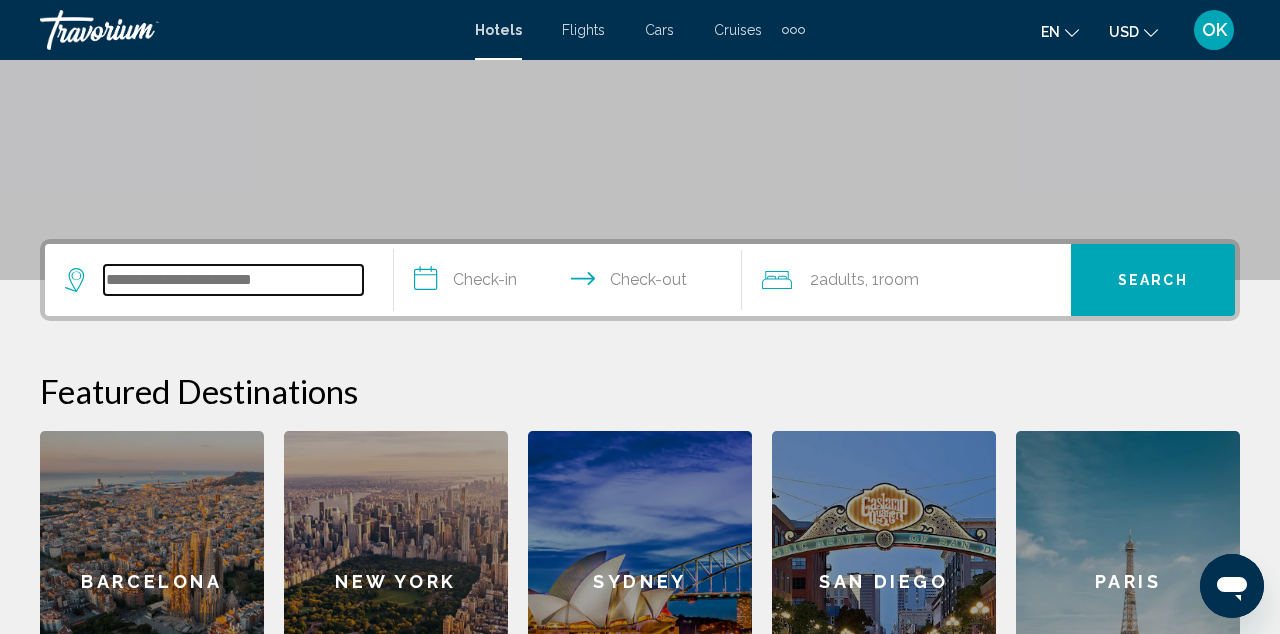 click at bounding box center [233, 280] 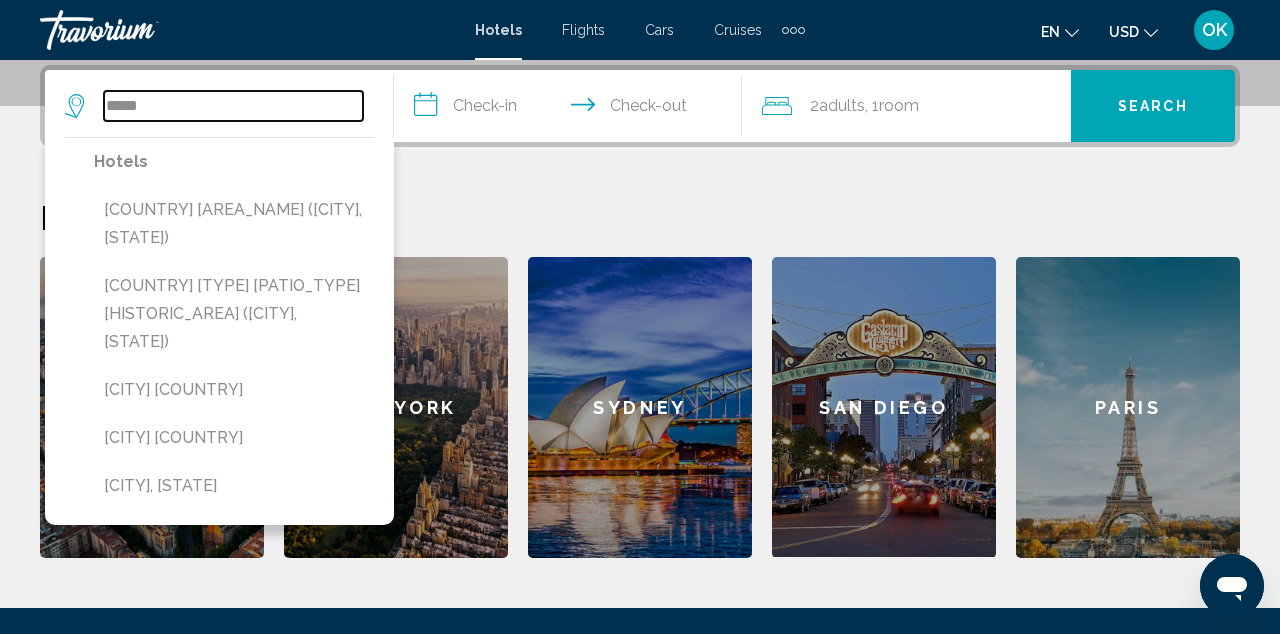 scroll, scrollTop: 493, scrollLeft: 0, axis: vertical 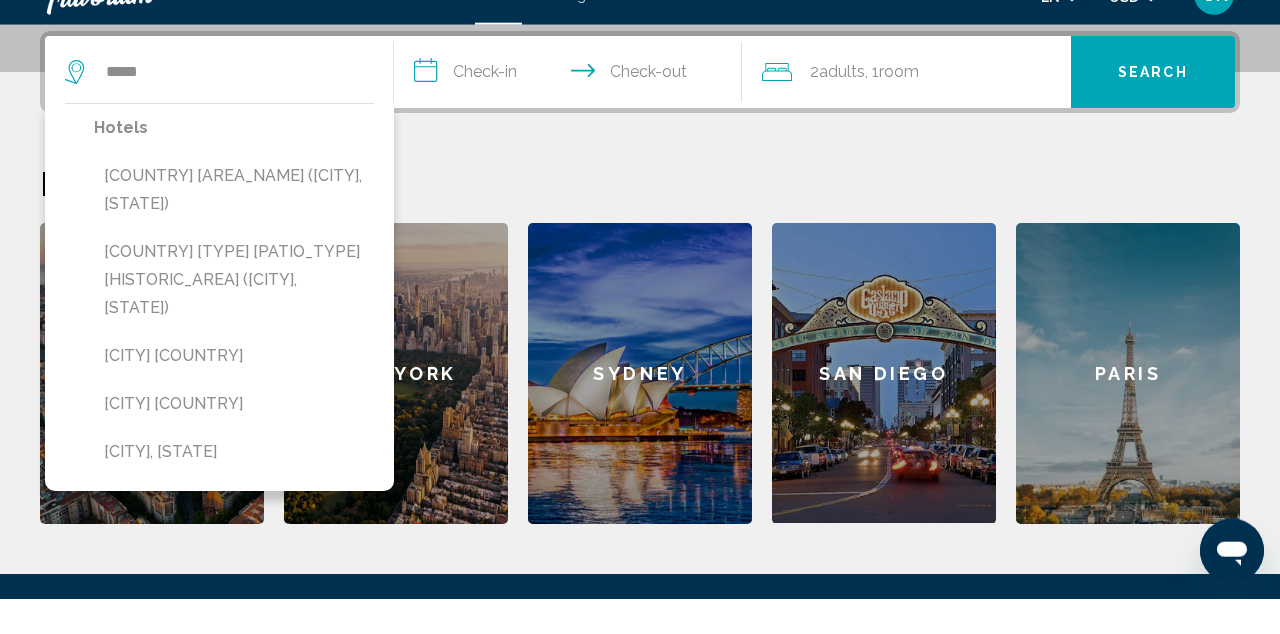 click on "[COUNTRY] [AREA_NAME] ([CITY], [STATE])" at bounding box center (234, 225) 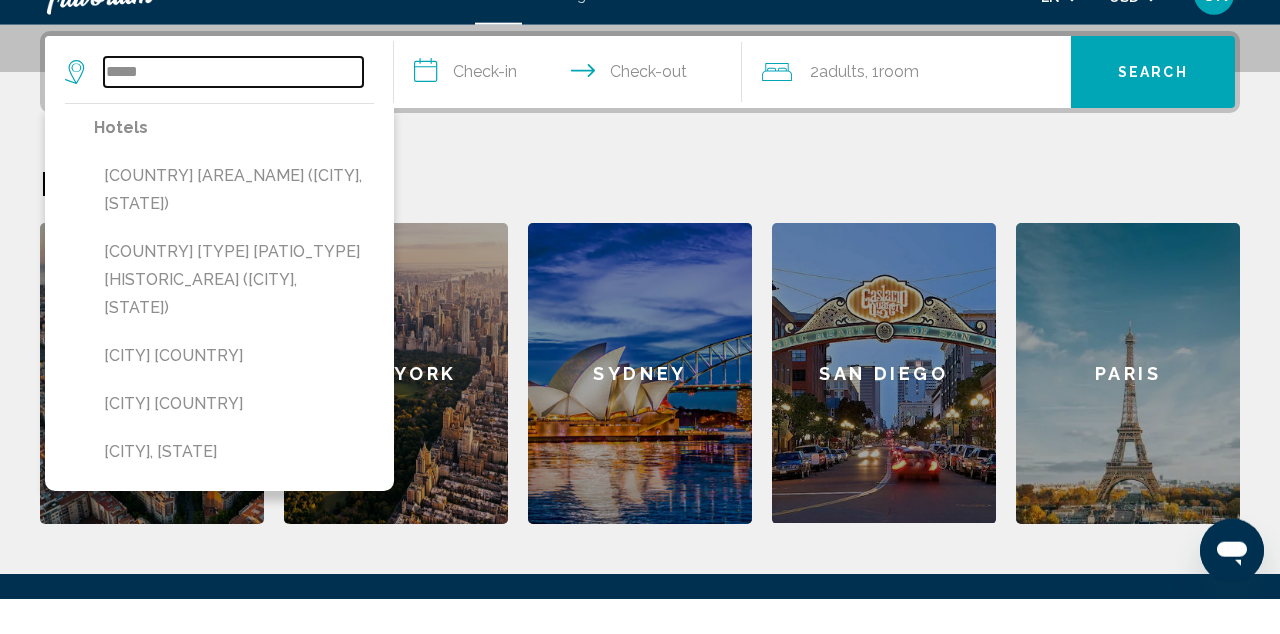 type on "**********" 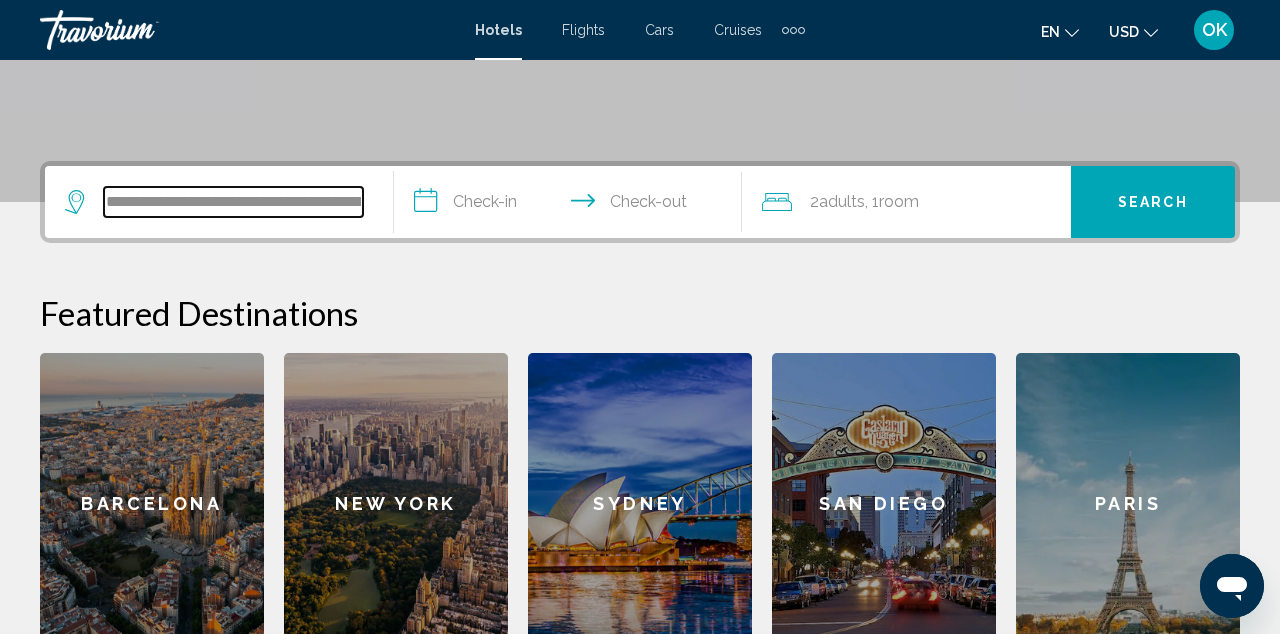 scroll, scrollTop: 397, scrollLeft: 0, axis: vertical 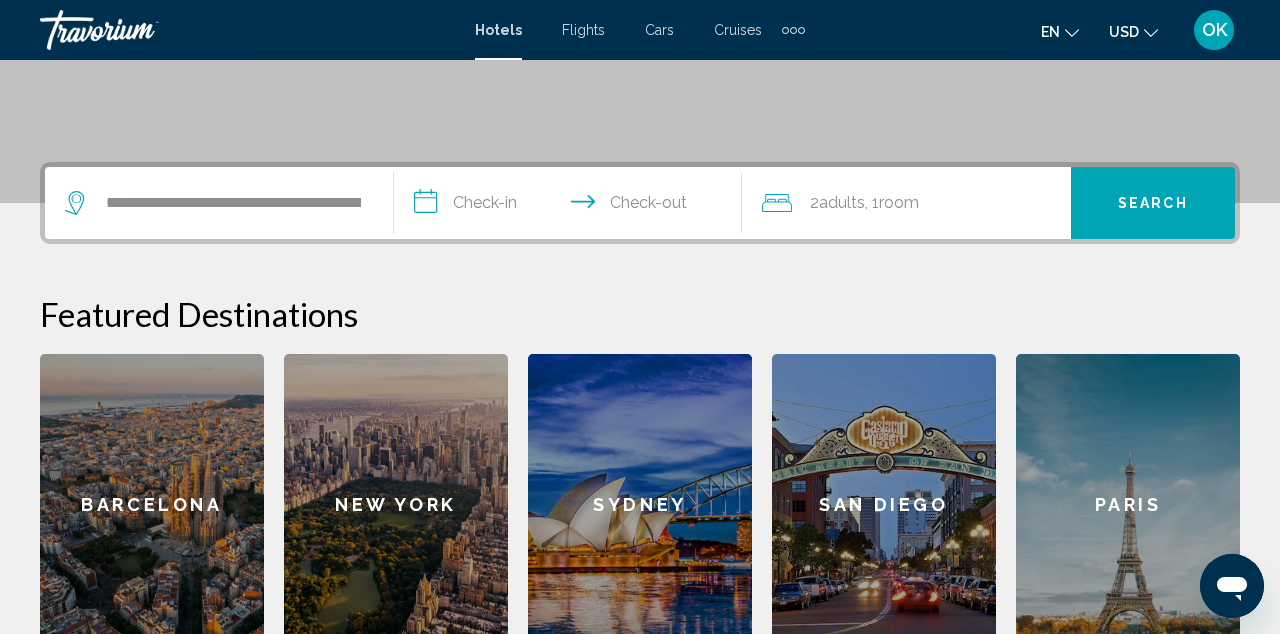 click on "**********" at bounding box center [572, 206] 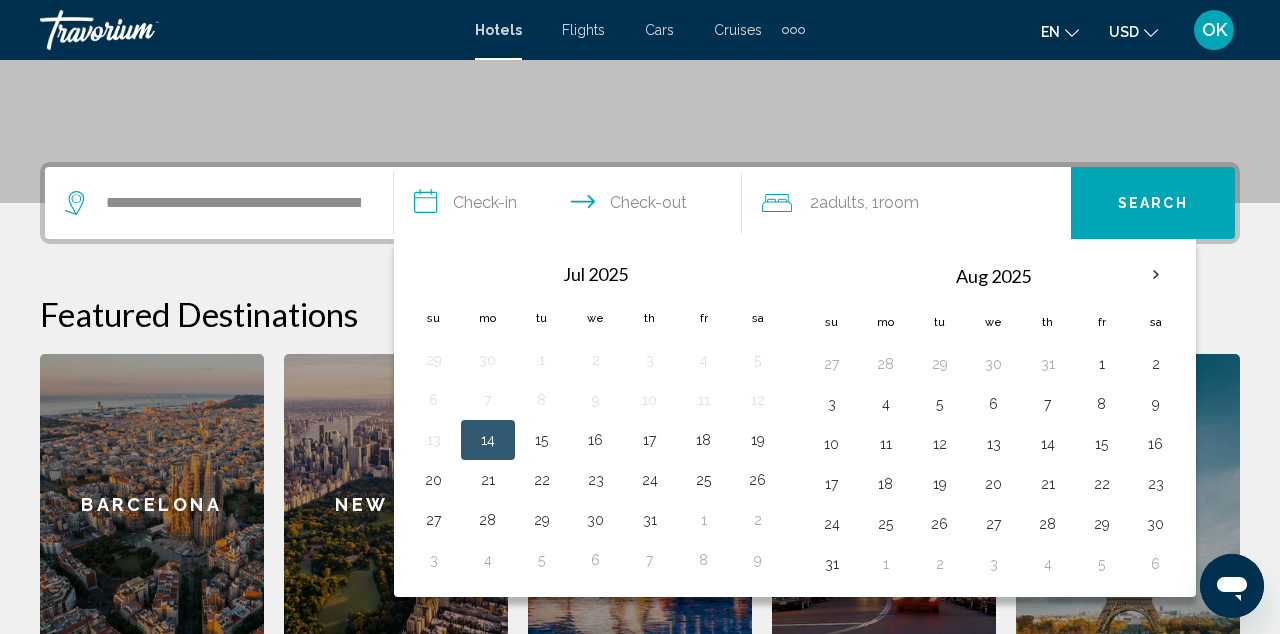 click at bounding box center [1156, 275] 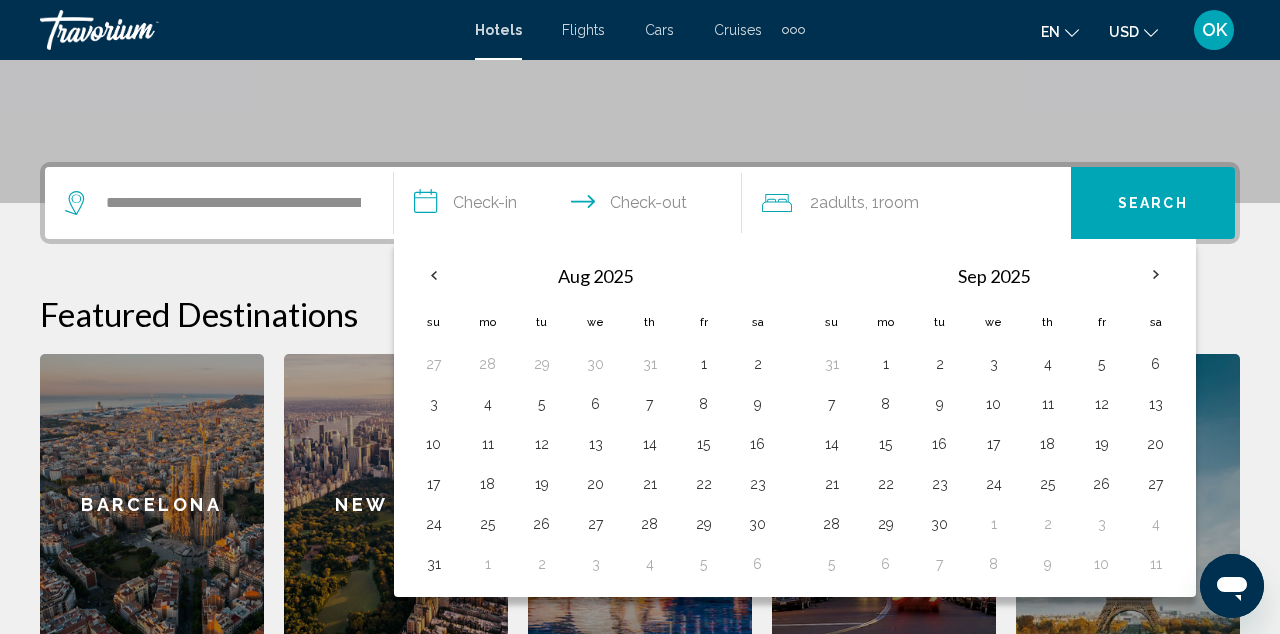 click on "2" at bounding box center (940, 364) 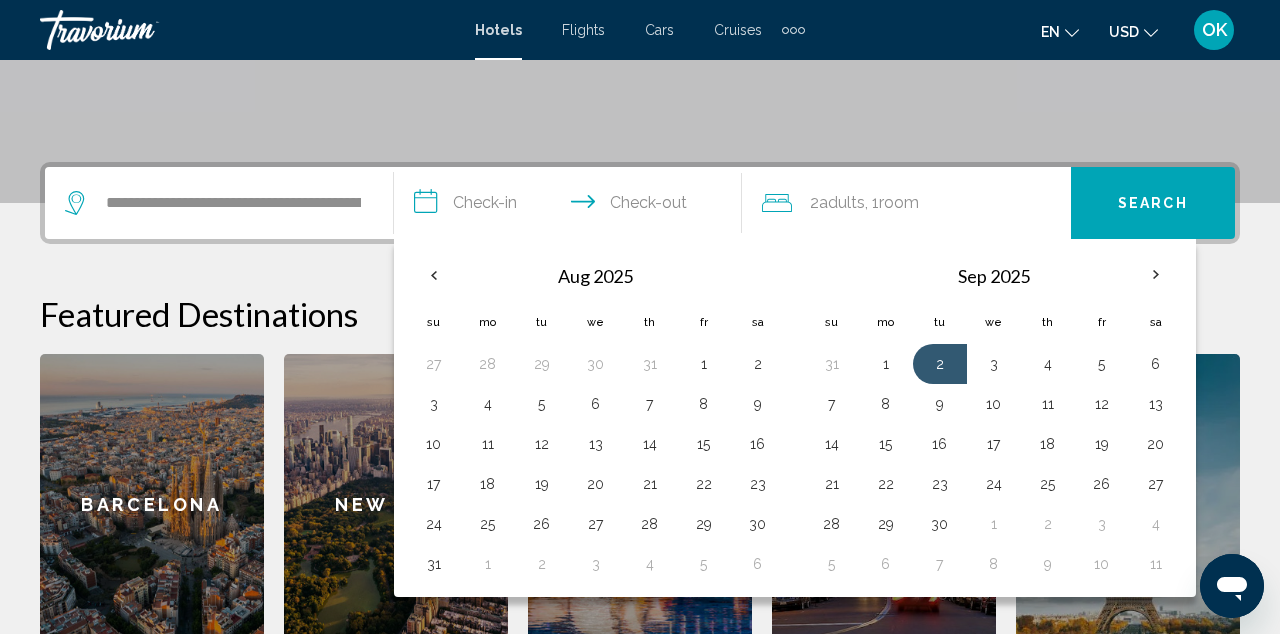 click on "**********" at bounding box center (572, 206) 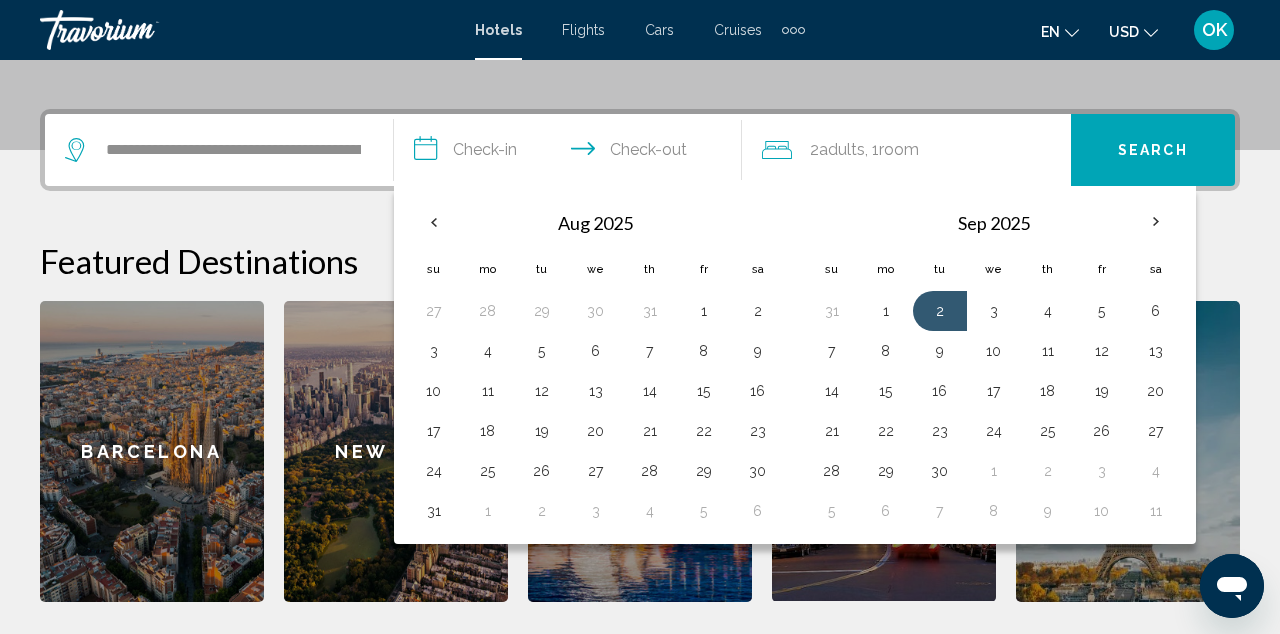 scroll, scrollTop: 494, scrollLeft: 0, axis: vertical 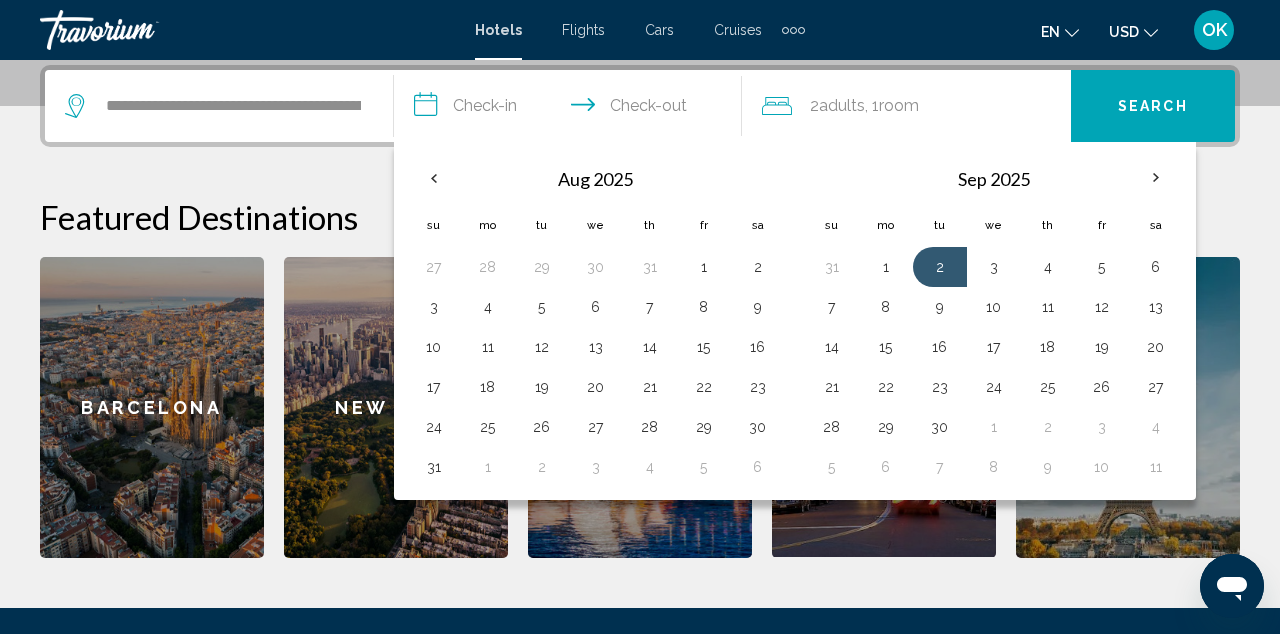 click on "9" at bounding box center [940, 307] 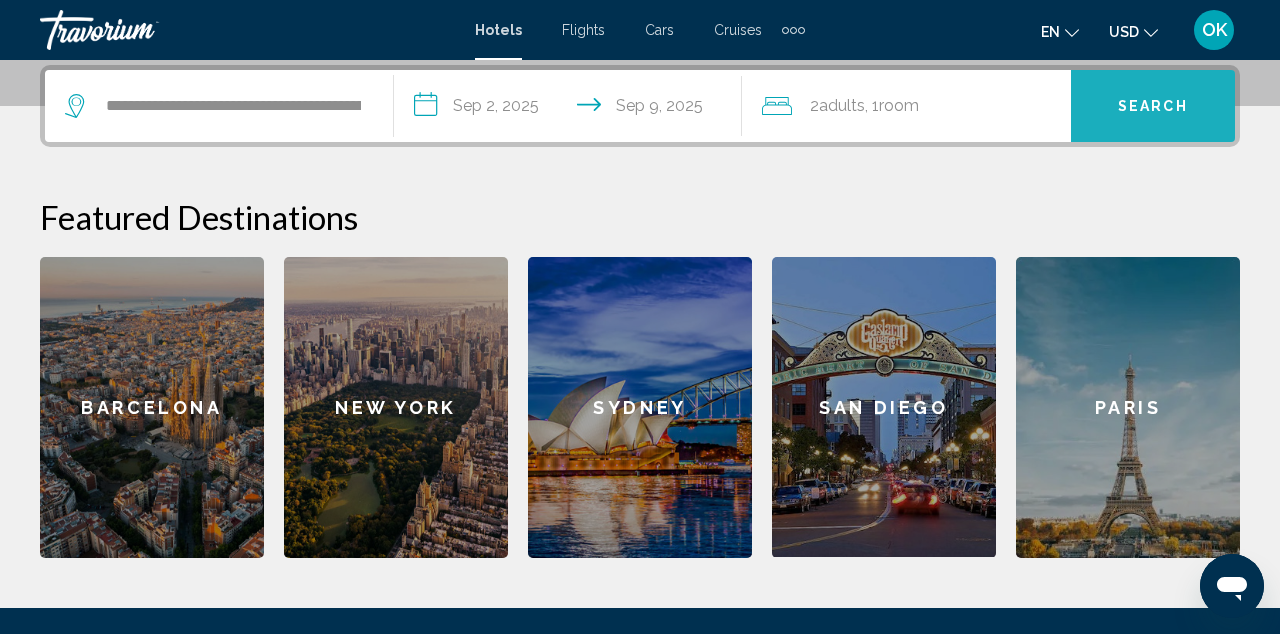 click on "Search" at bounding box center (1153, 106) 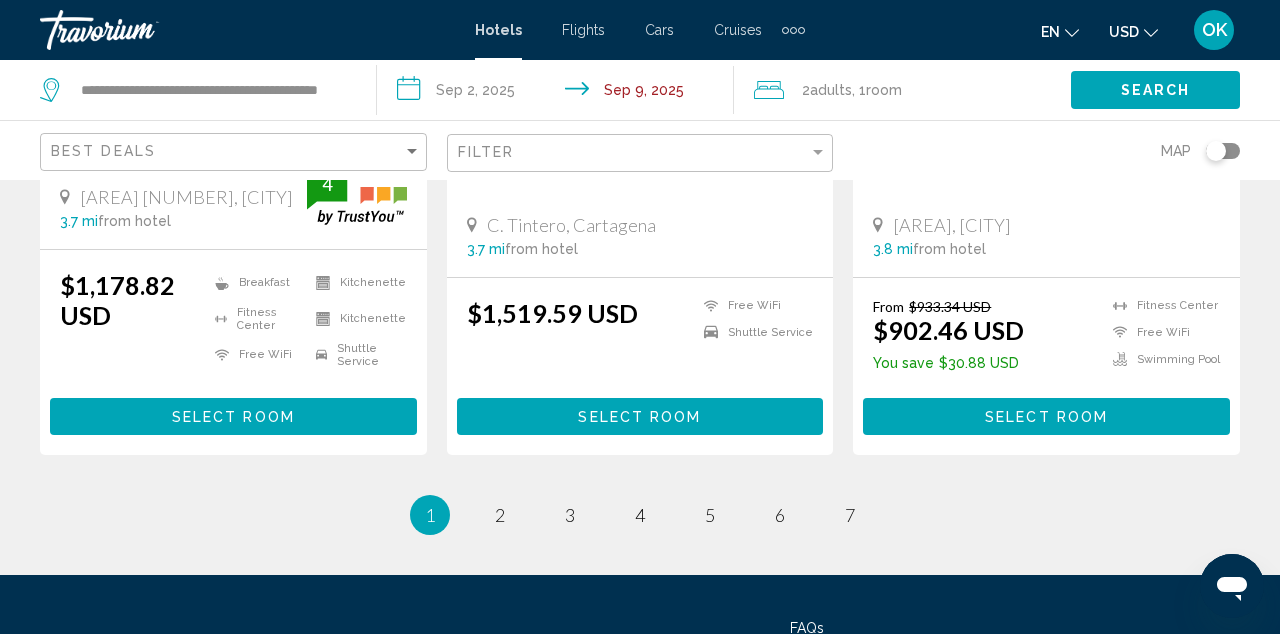 scroll, scrollTop: 2832, scrollLeft: 0, axis: vertical 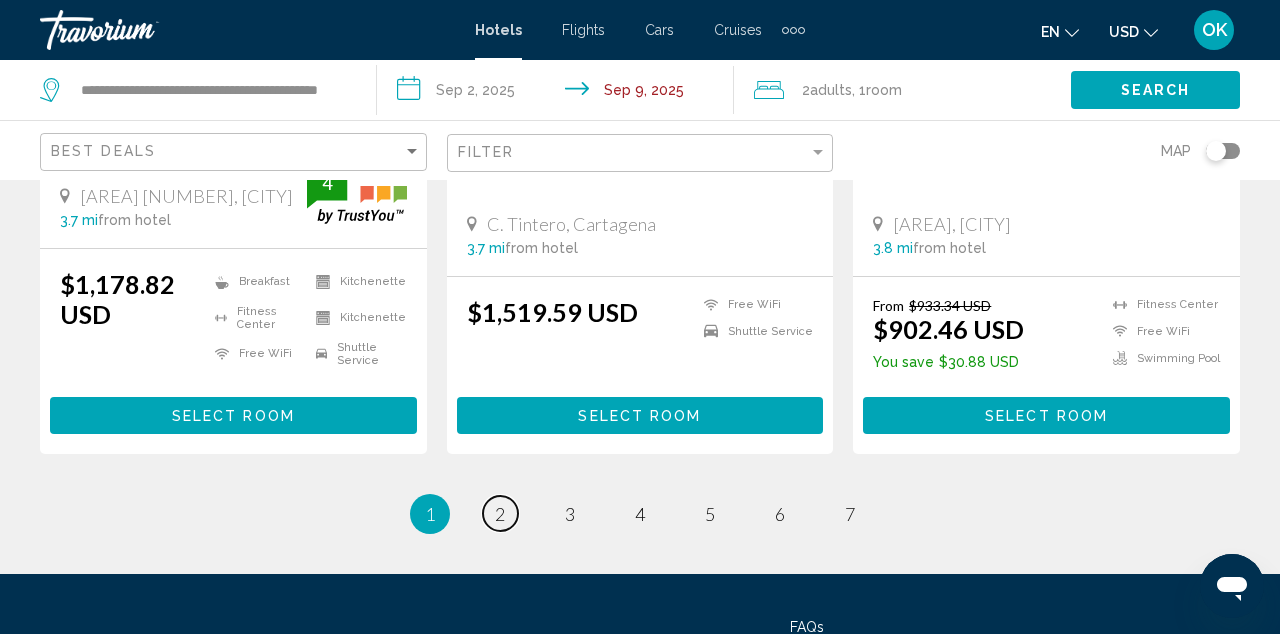 click on "page  2" at bounding box center [500, 513] 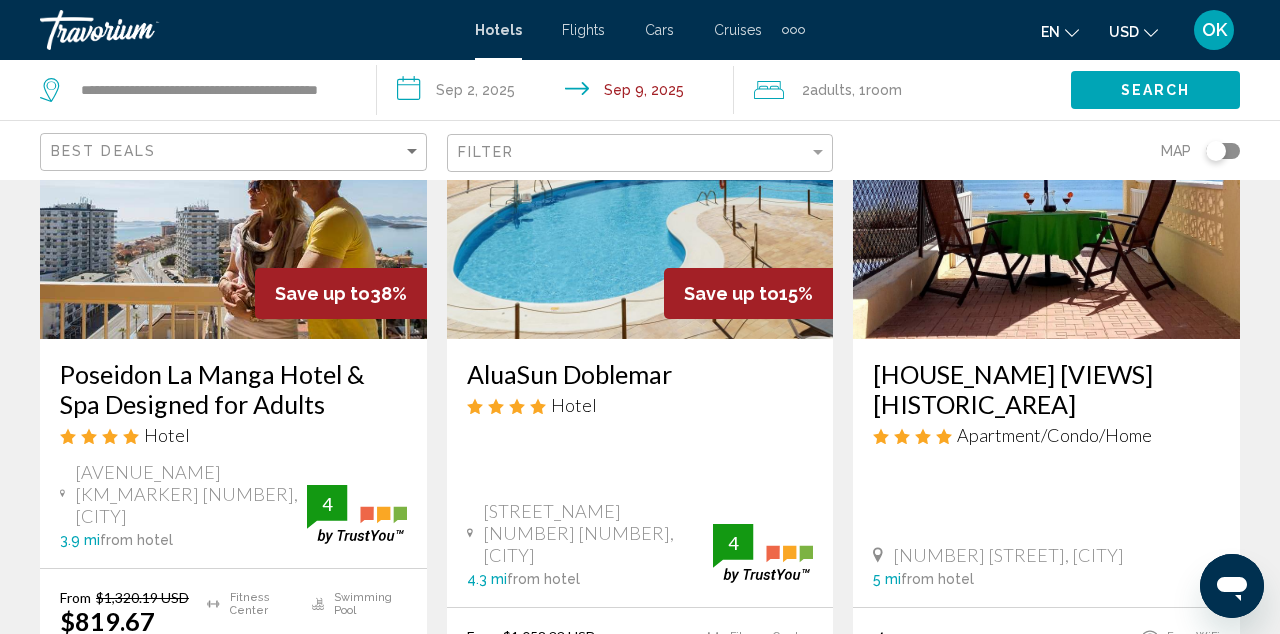 scroll, scrollTop: 238, scrollLeft: 0, axis: vertical 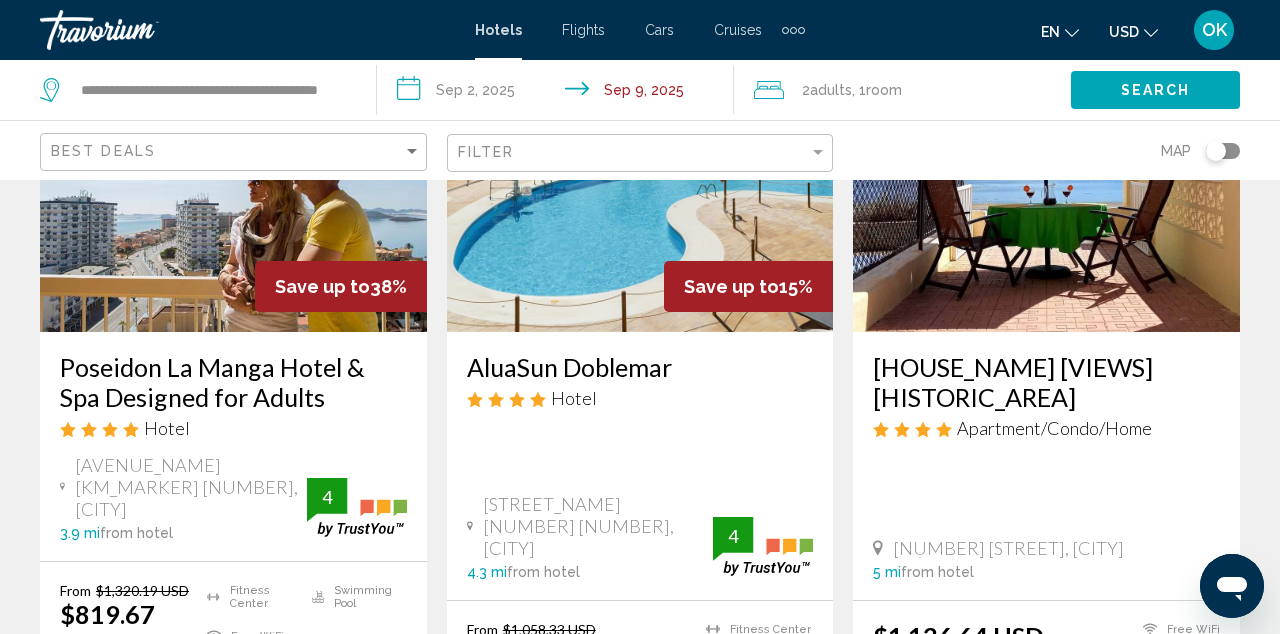 click at bounding box center (1046, 172) 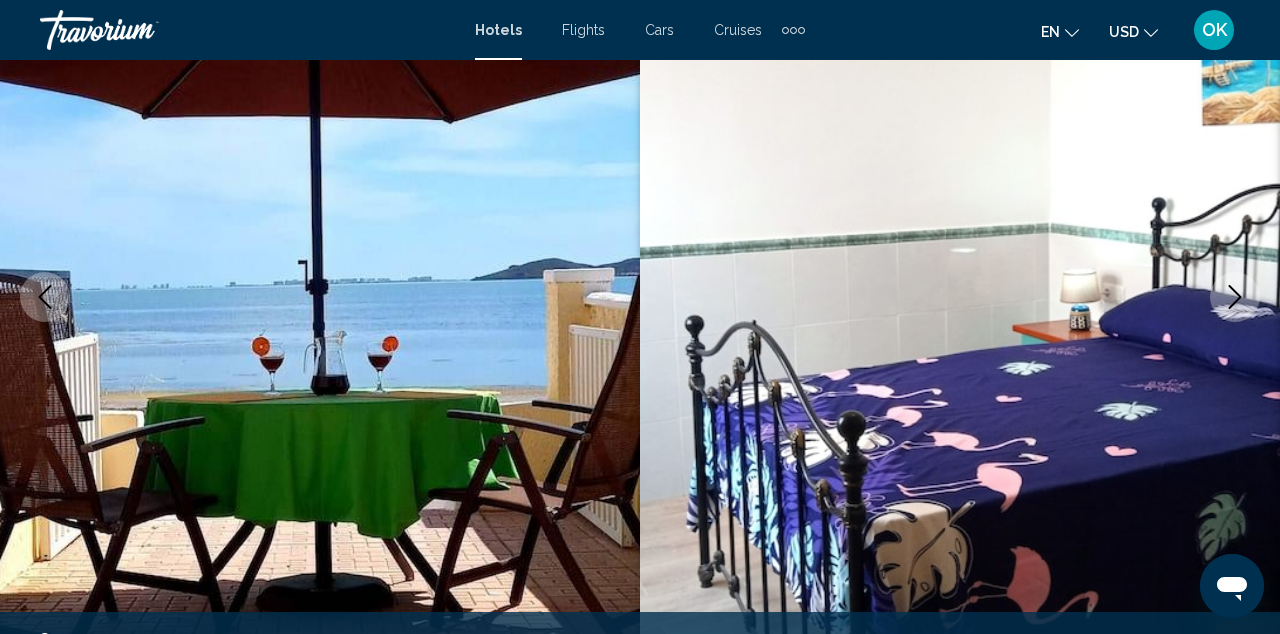 scroll, scrollTop: 218, scrollLeft: 0, axis: vertical 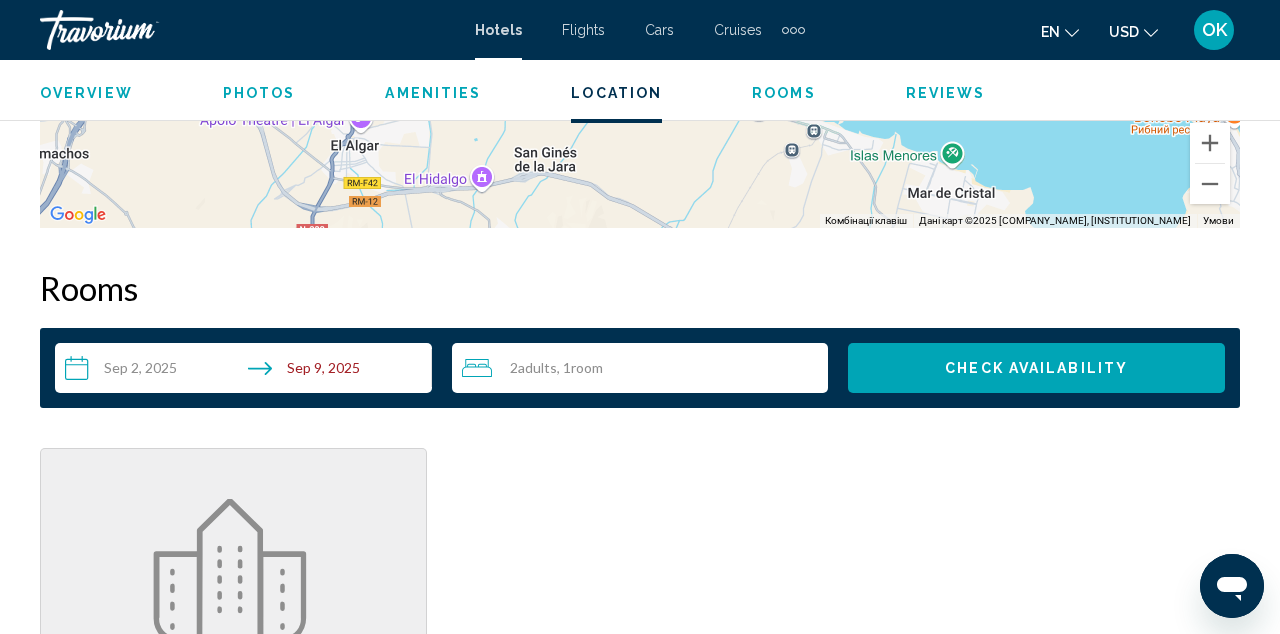 click on "**********" at bounding box center [247, 371] 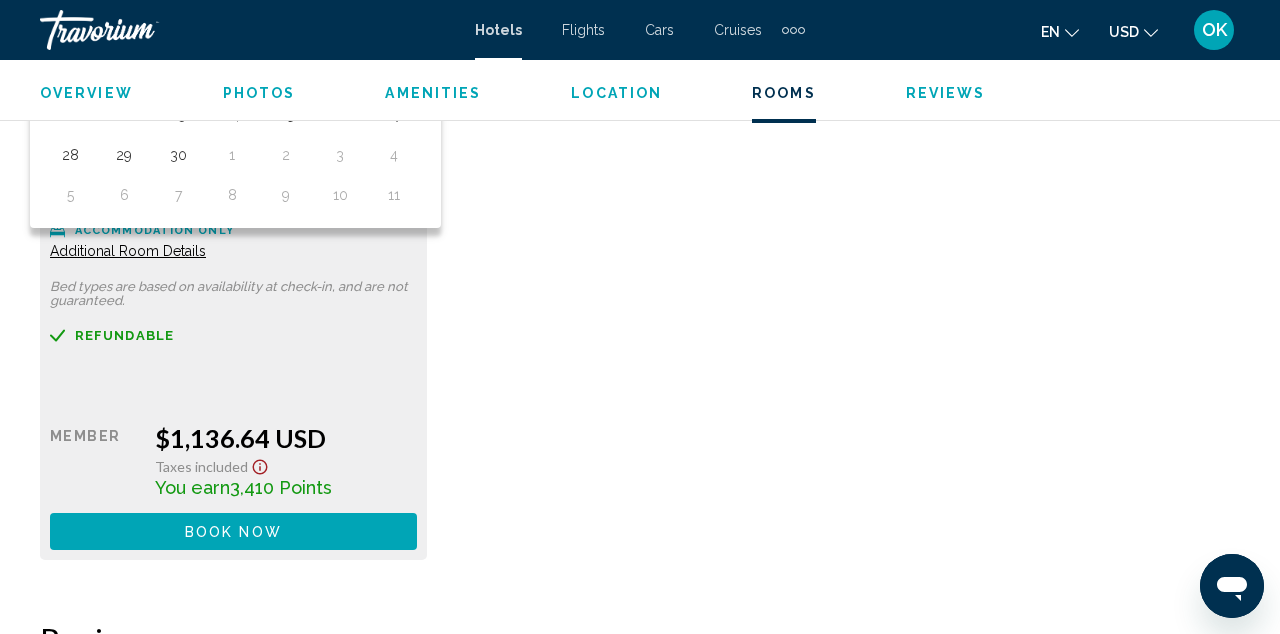 scroll, scrollTop: 3255, scrollLeft: 0, axis: vertical 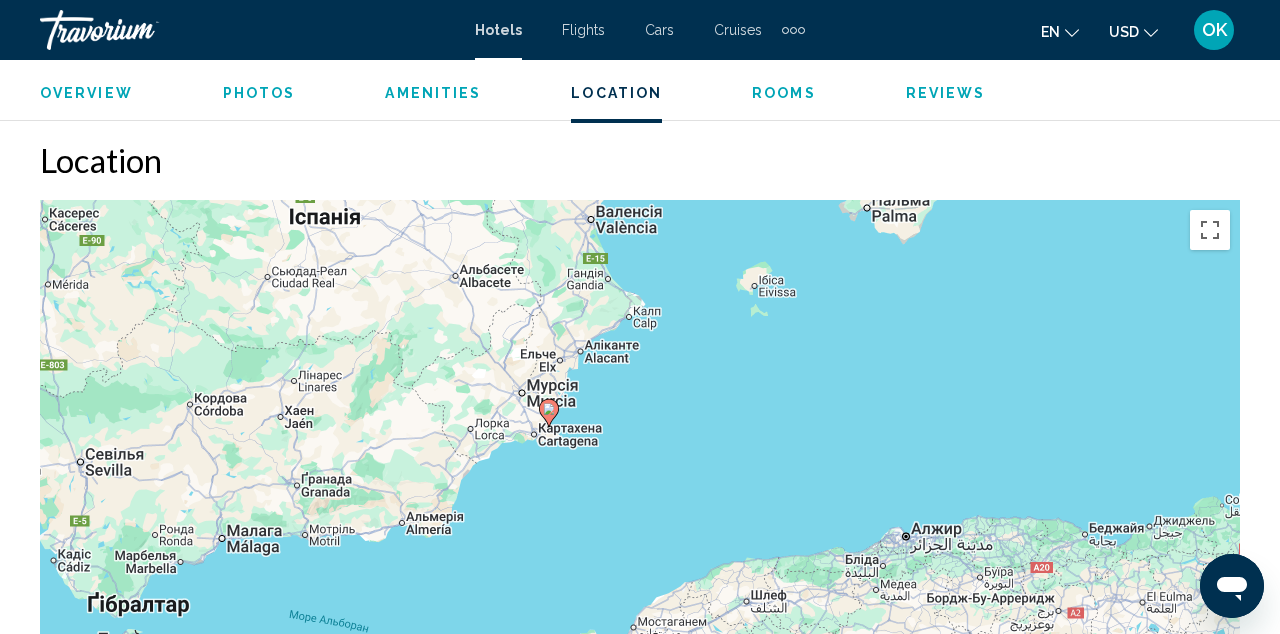 click on "Rooms" at bounding box center (784, 93) 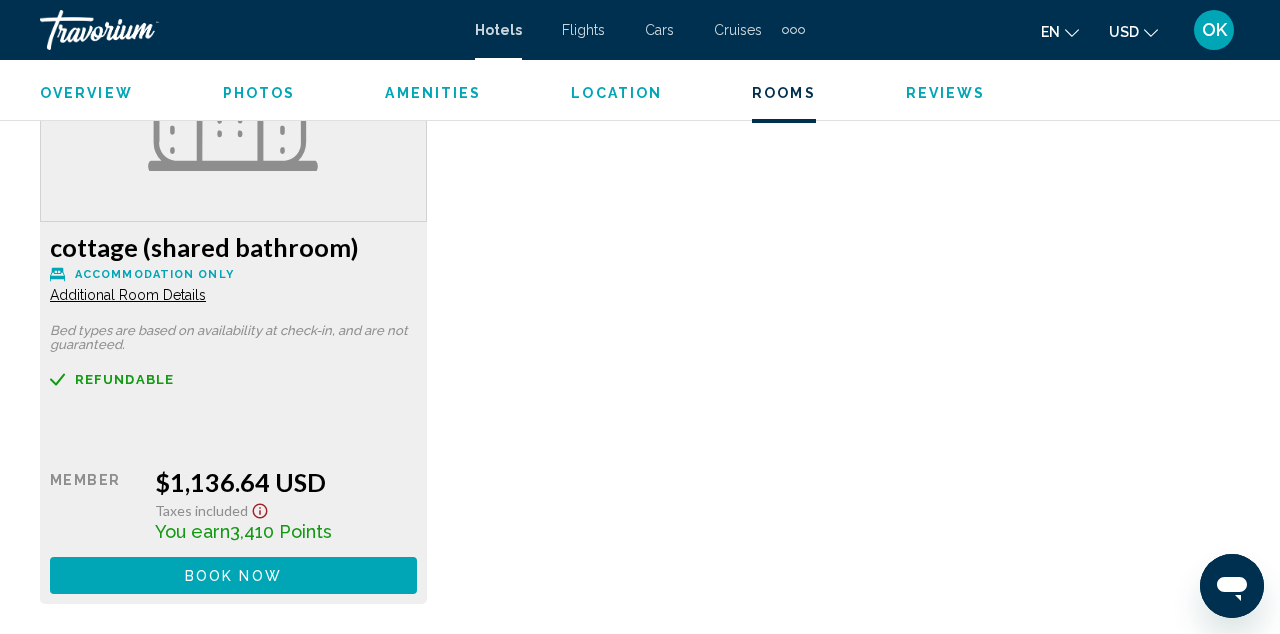 scroll, scrollTop: 3211, scrollLeft: 0, axis: vertical 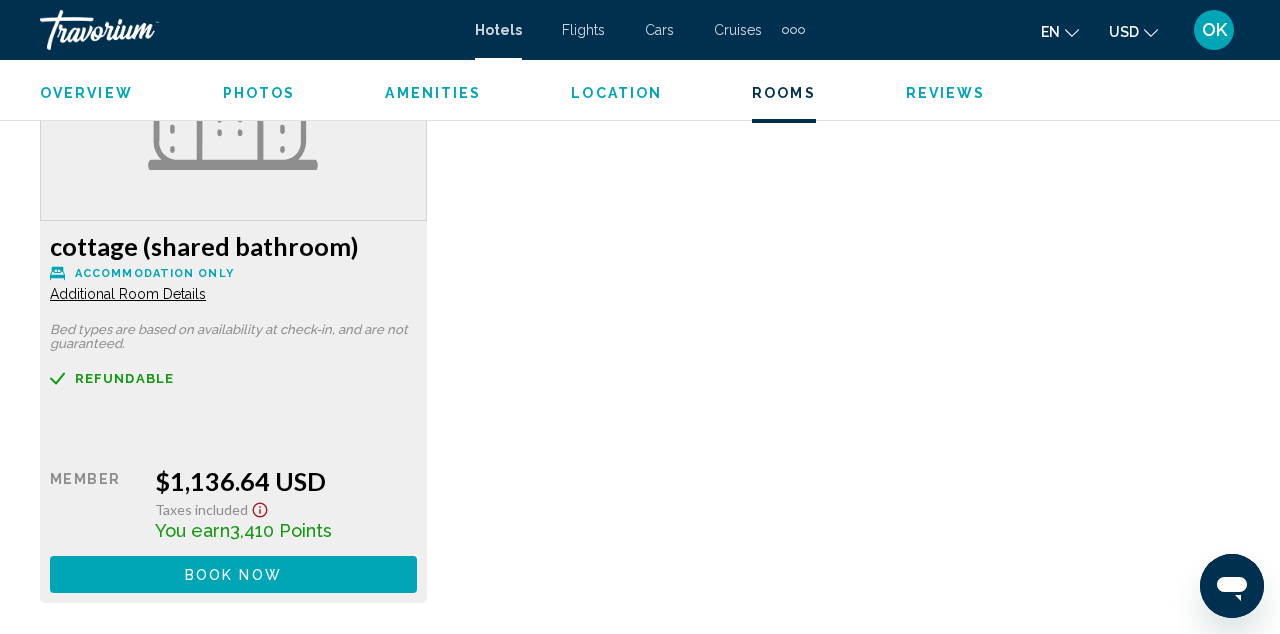 click on "Additional Room Details" at bounding box center [128, 294] 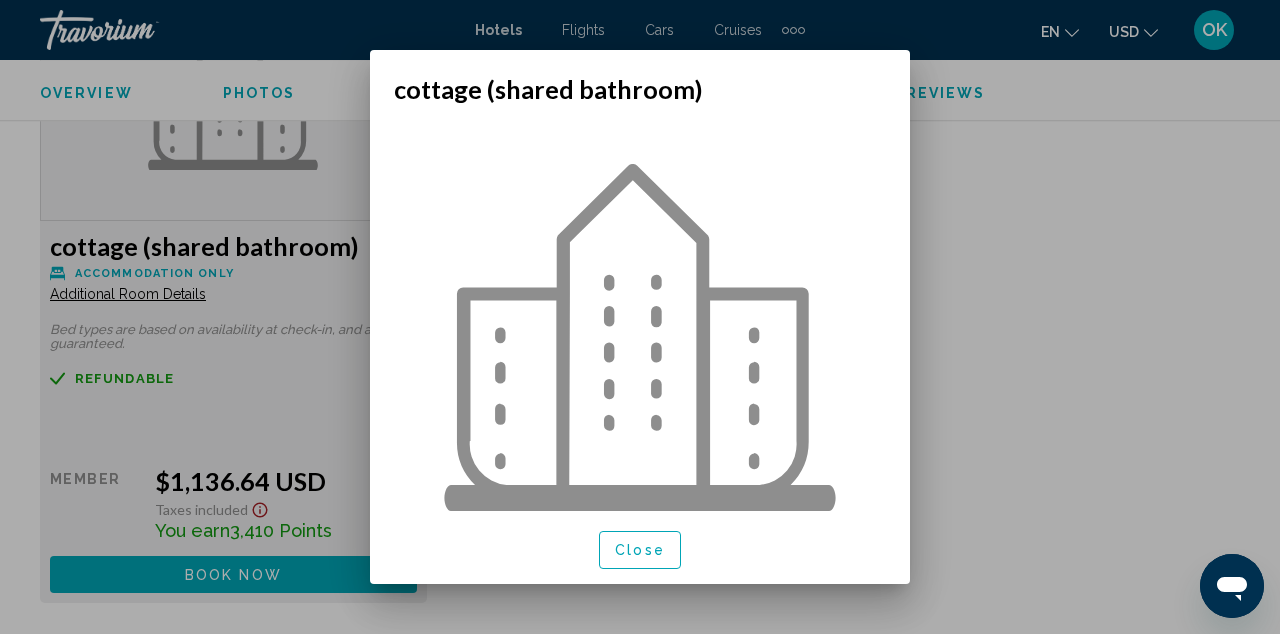 scroll, scrollTop: 0, scrollLeft: 0, axis: both 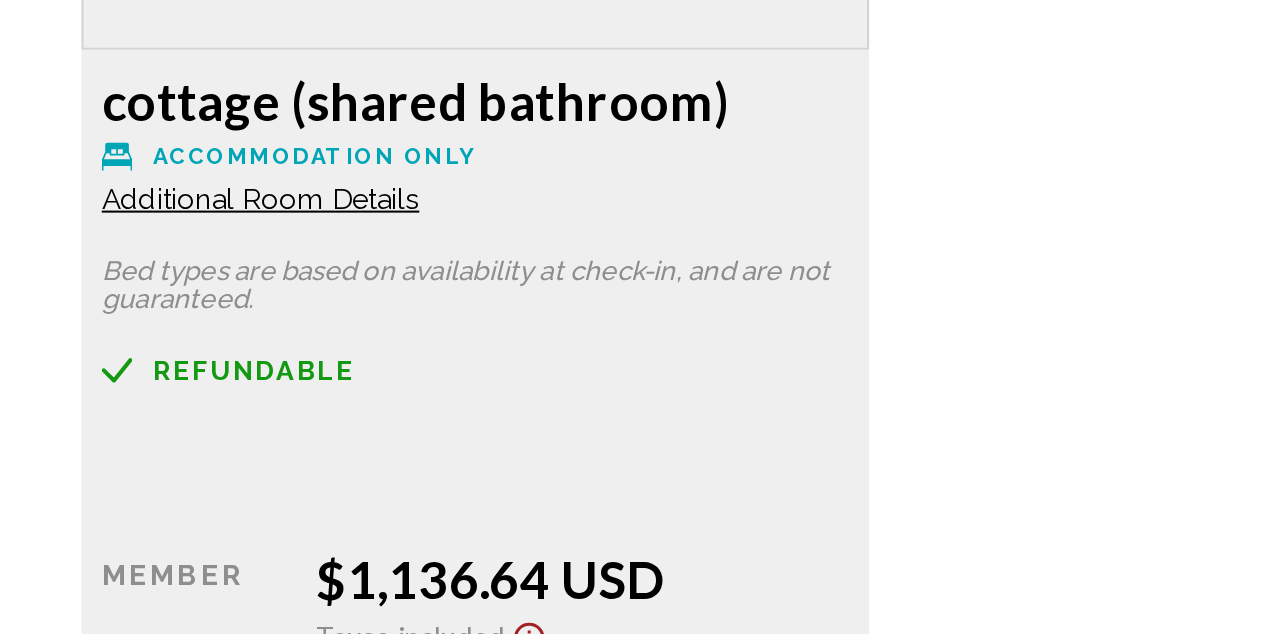 click on "Additional Room Details" at bounding box center (128, 289) 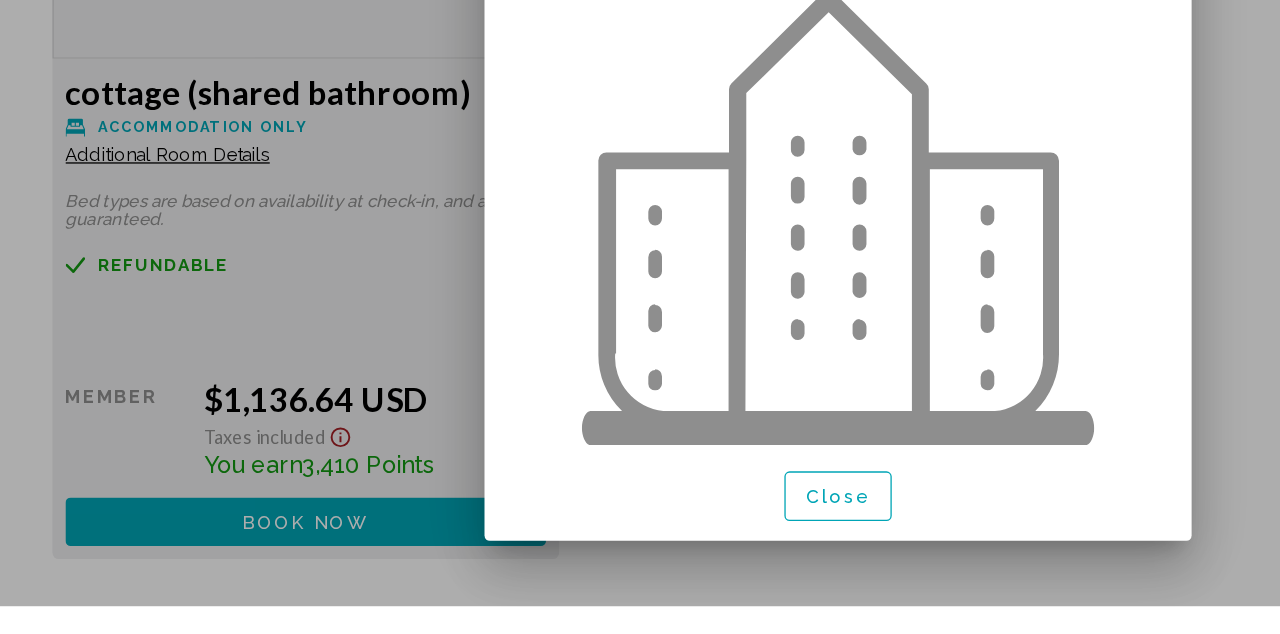 scroll, scrollTop: 0, scrollLeft: 0, axis: both 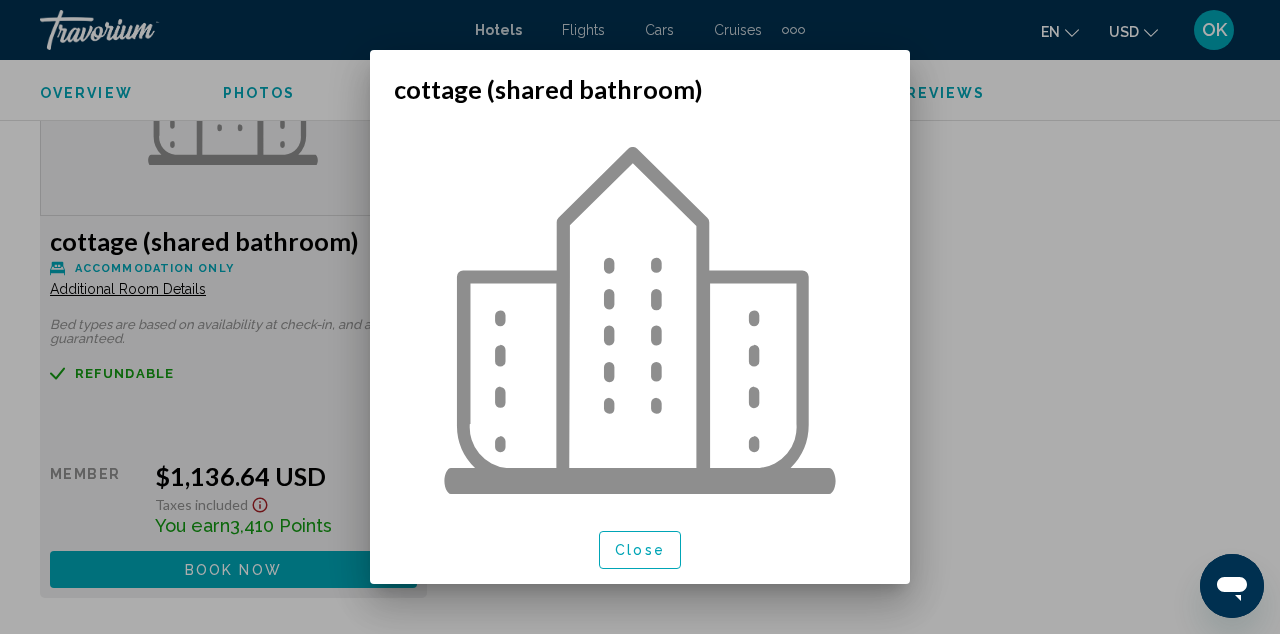 click on "Close" at bounding box center (640, 551) 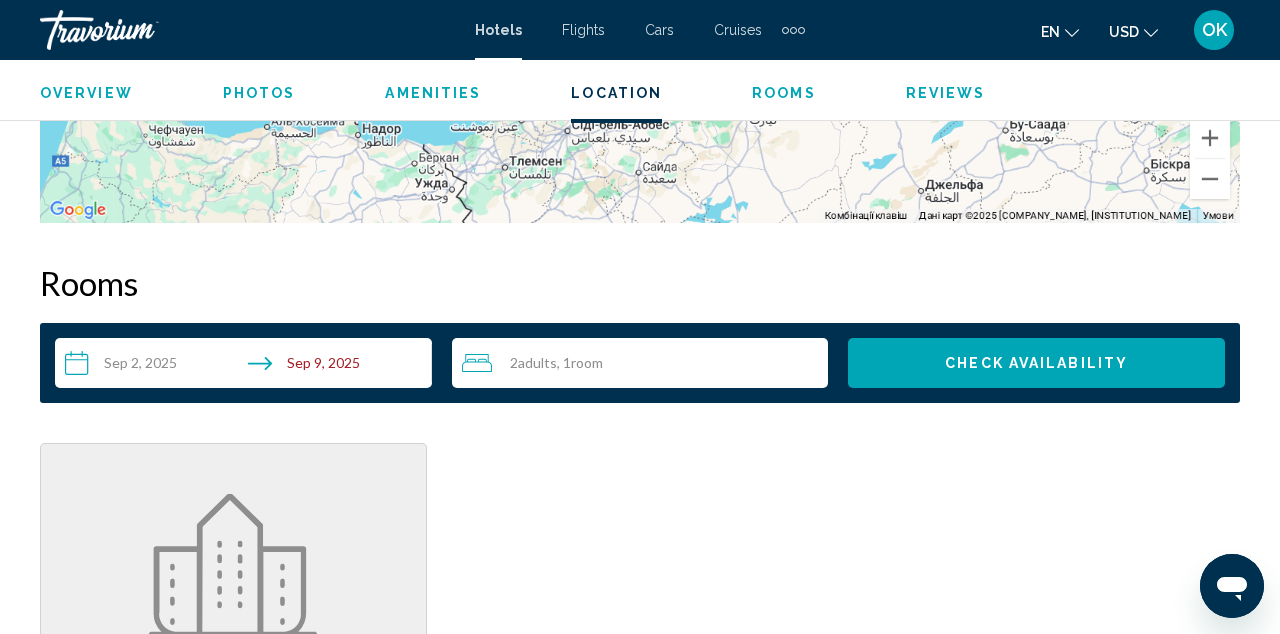 scroll, scrollTop: 2738, scrollLeft: 0, axis: vertical 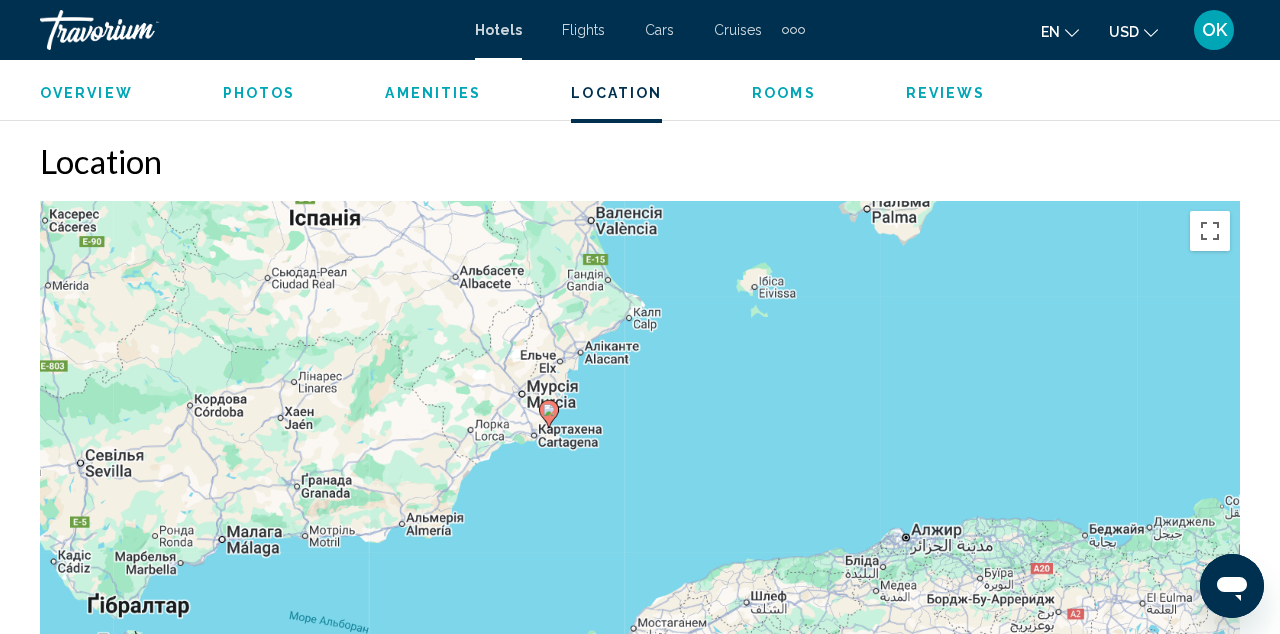 click on "Photos" at bounding box center [259, 93] 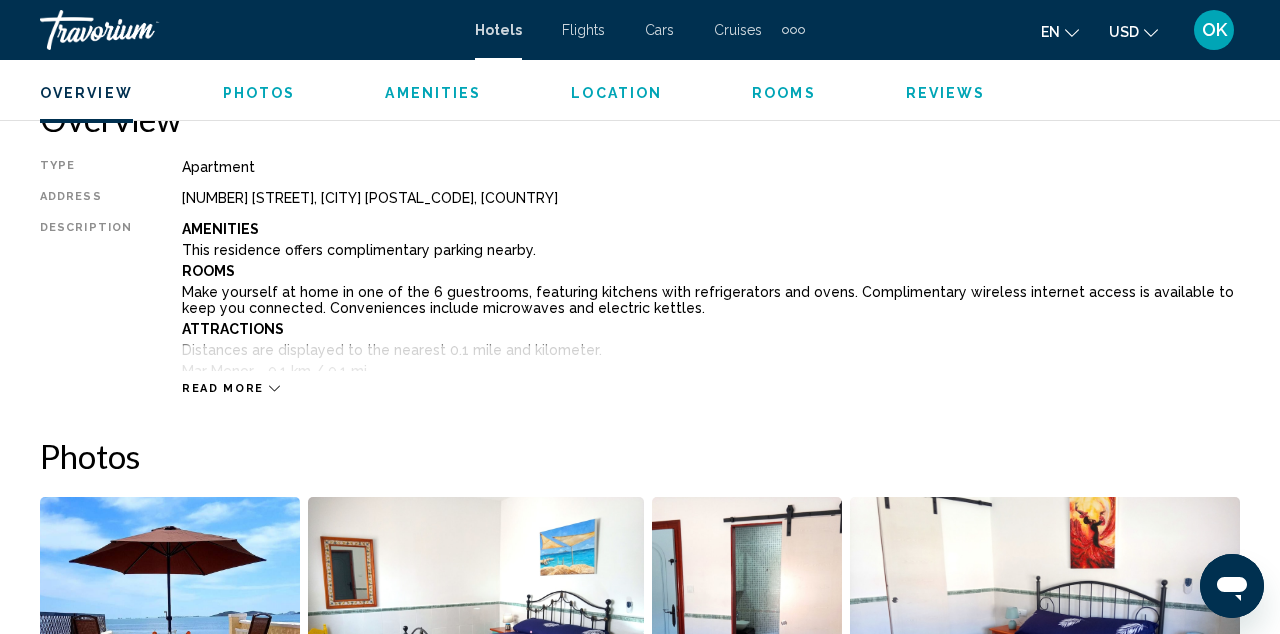 scroll, scrollTop: 1014, scrollLeft: 0, axis: vertical 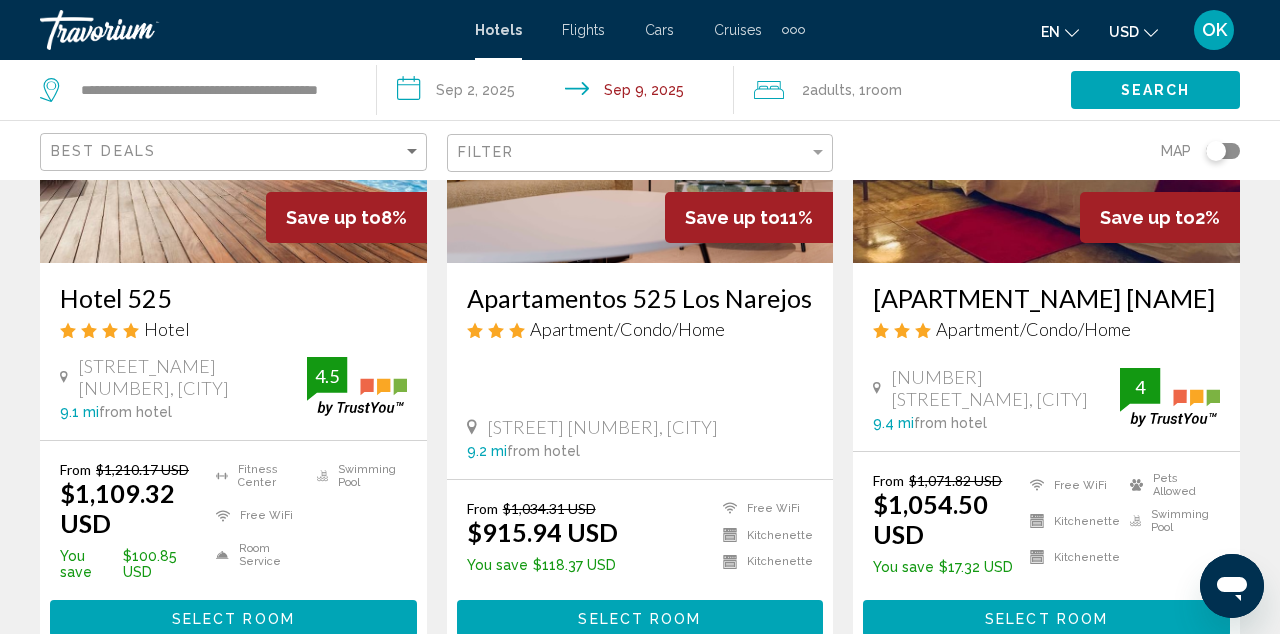 click on "Select Room" at bounding box center [1046, 619] 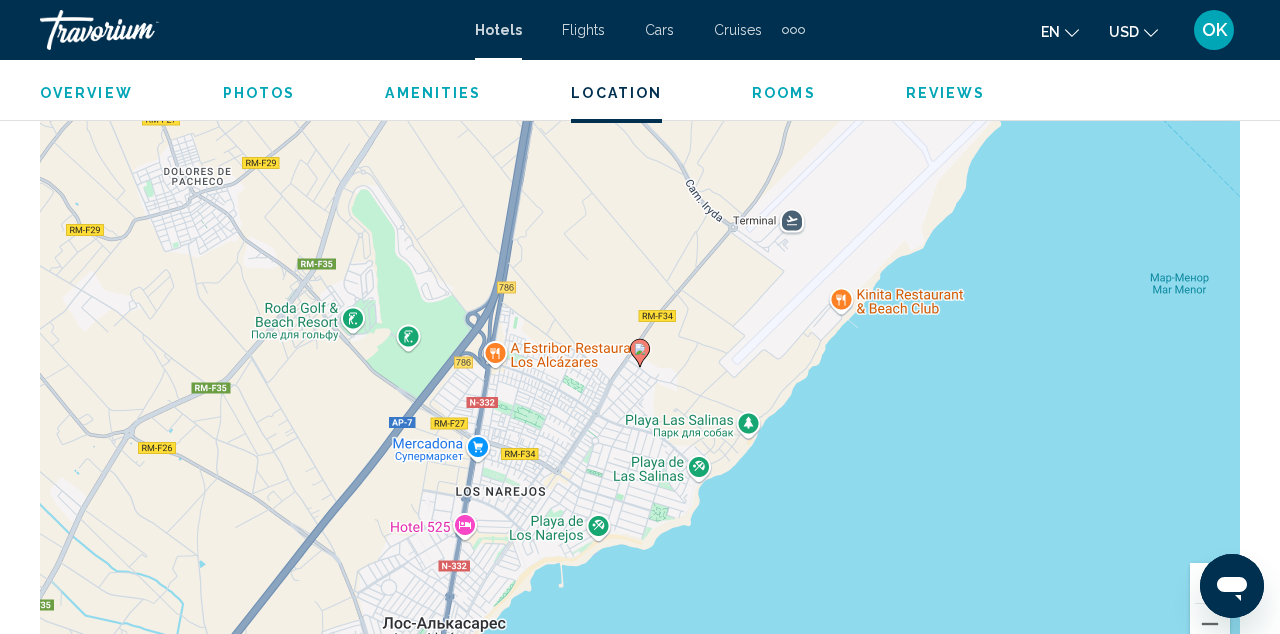 scroll, scrollTop: 2286, scrollLeft: 0, axis: vertical 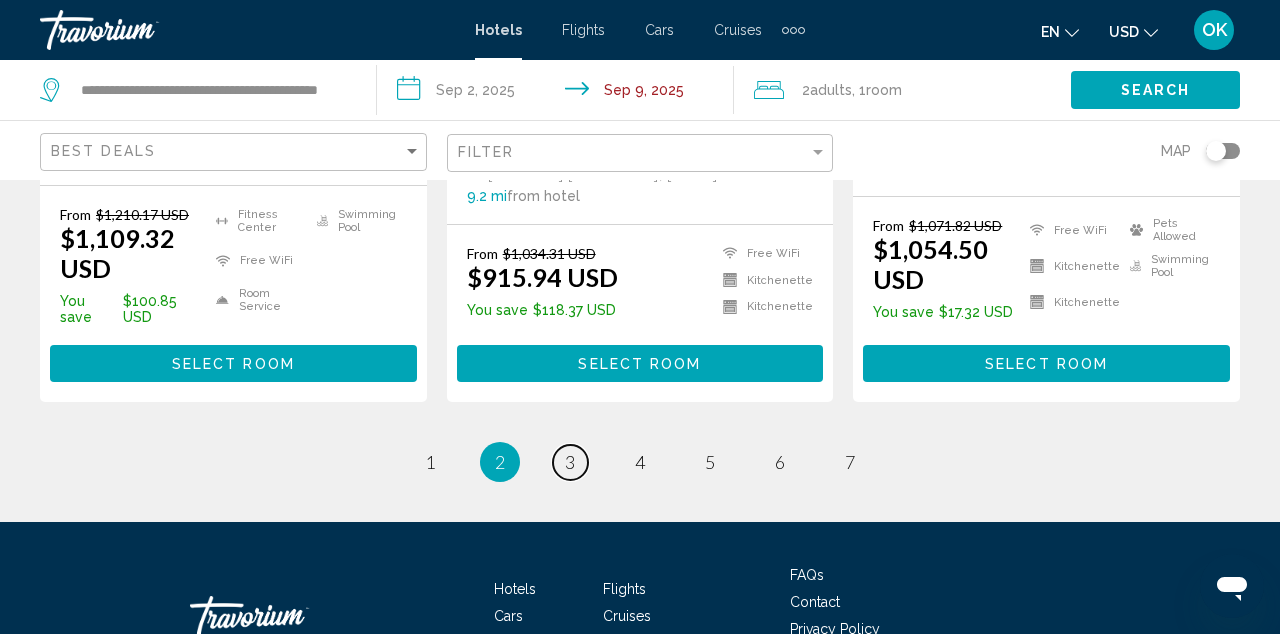 click on "page  3" at bounding box center [570, 462] 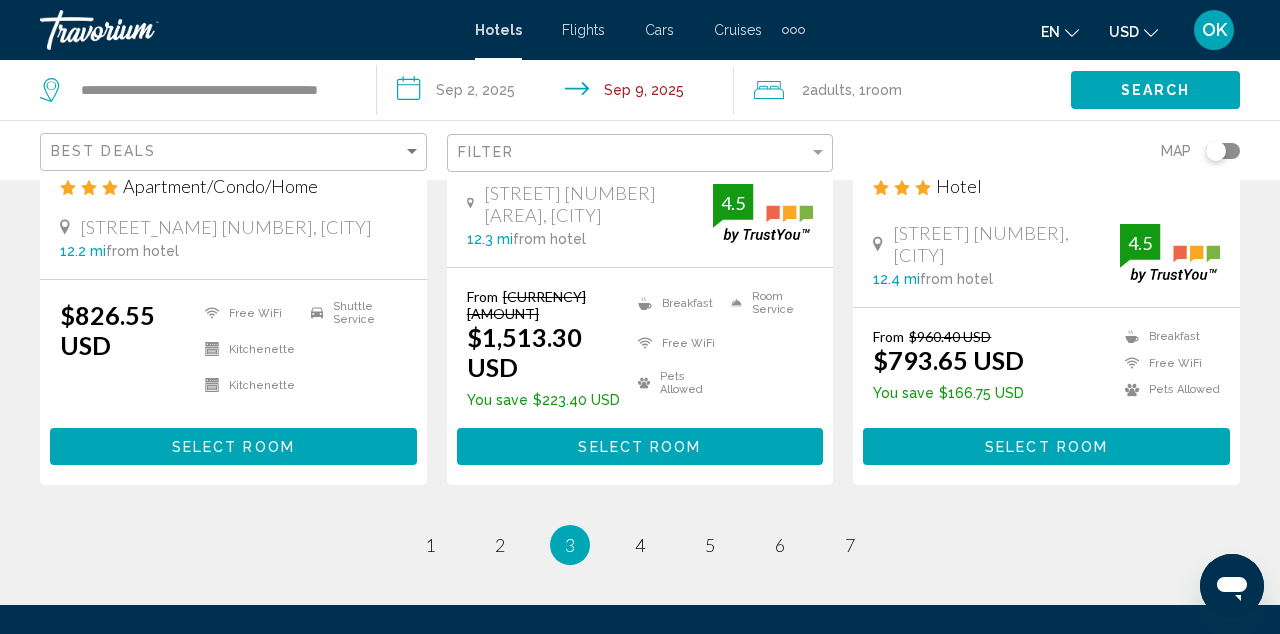 scroll, scrollTop: 2746, scrollLeft: 0, axis: vertical 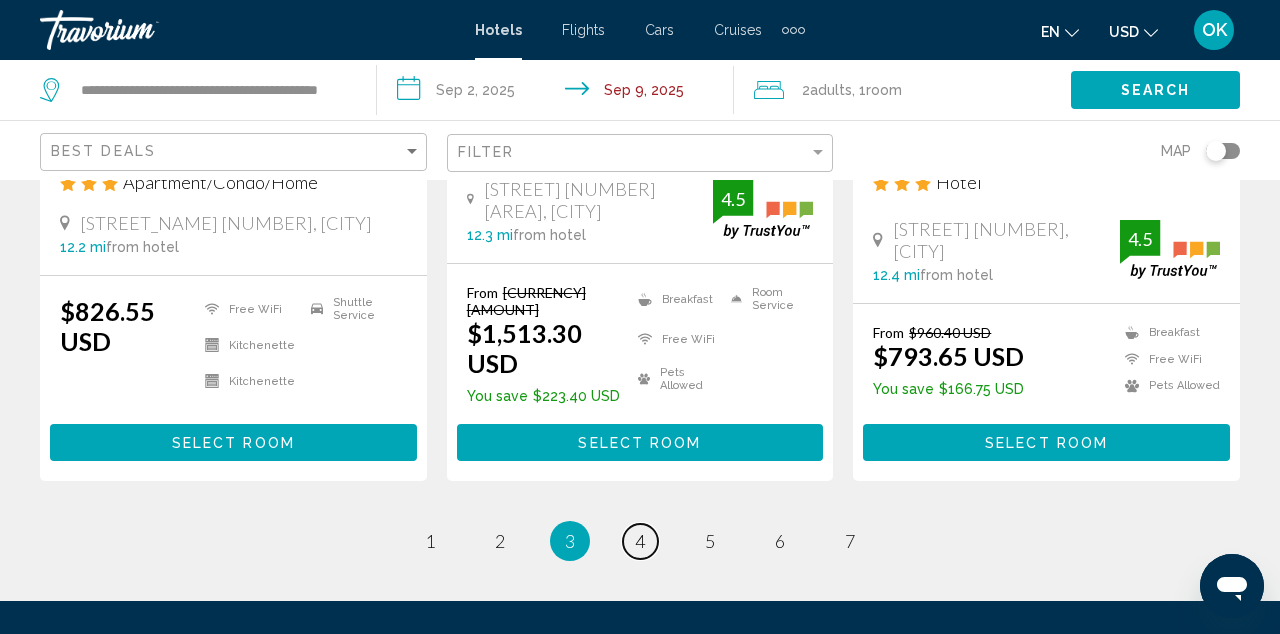 click on "page  4" at bounding box center (640, 541) 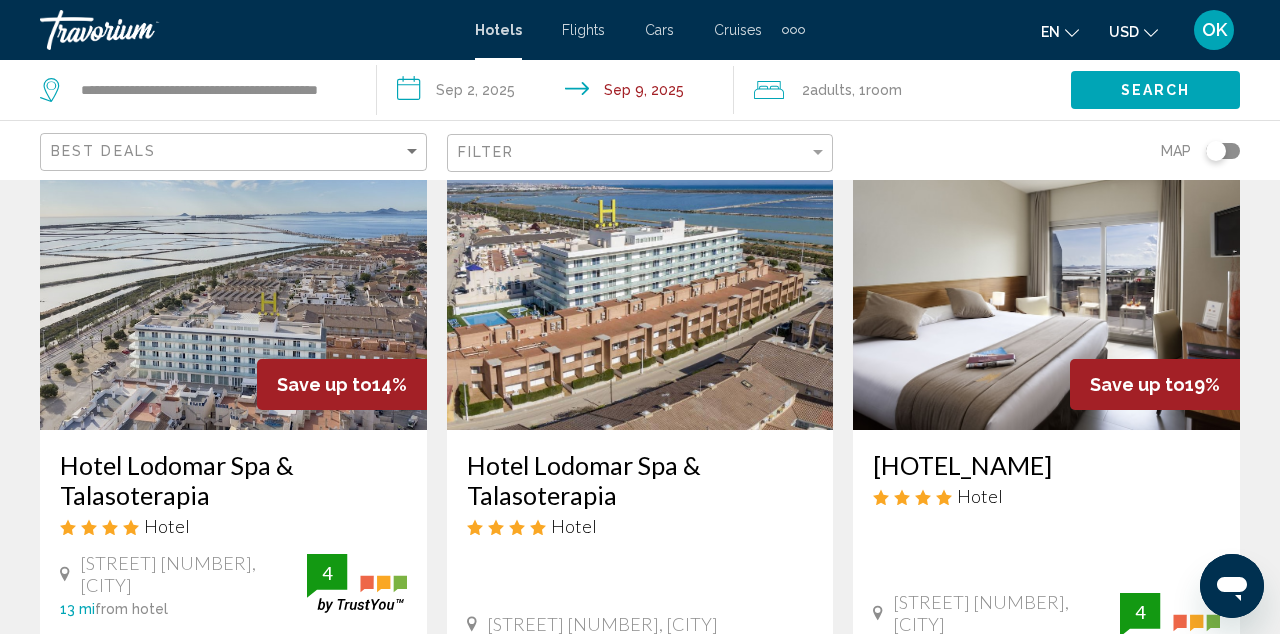 scroll, scrollTop: 896, scrollLeft: 0, axis: vertical 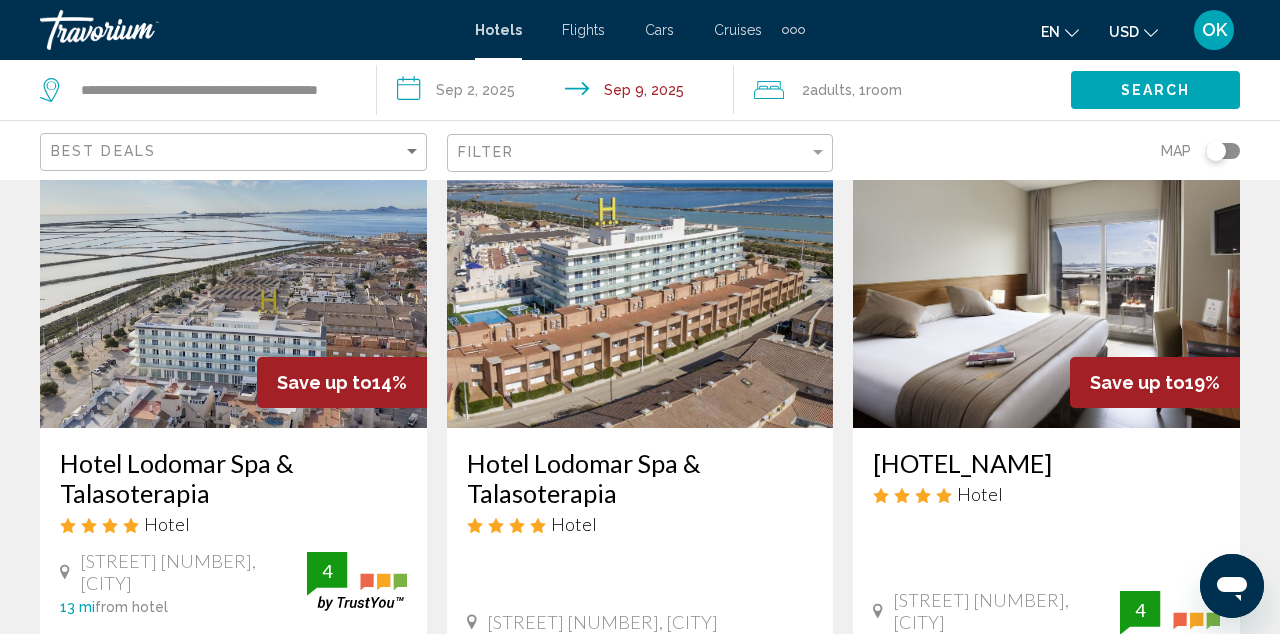 click on "[HOTEL_NAME]
Hotel
[AVENUE_NAME] [NUMBER] [NUMBER], [CITY] [POSTAL_CODE] [DISTANCE] mi from hotel 4" at bounding box center [1046, 551] 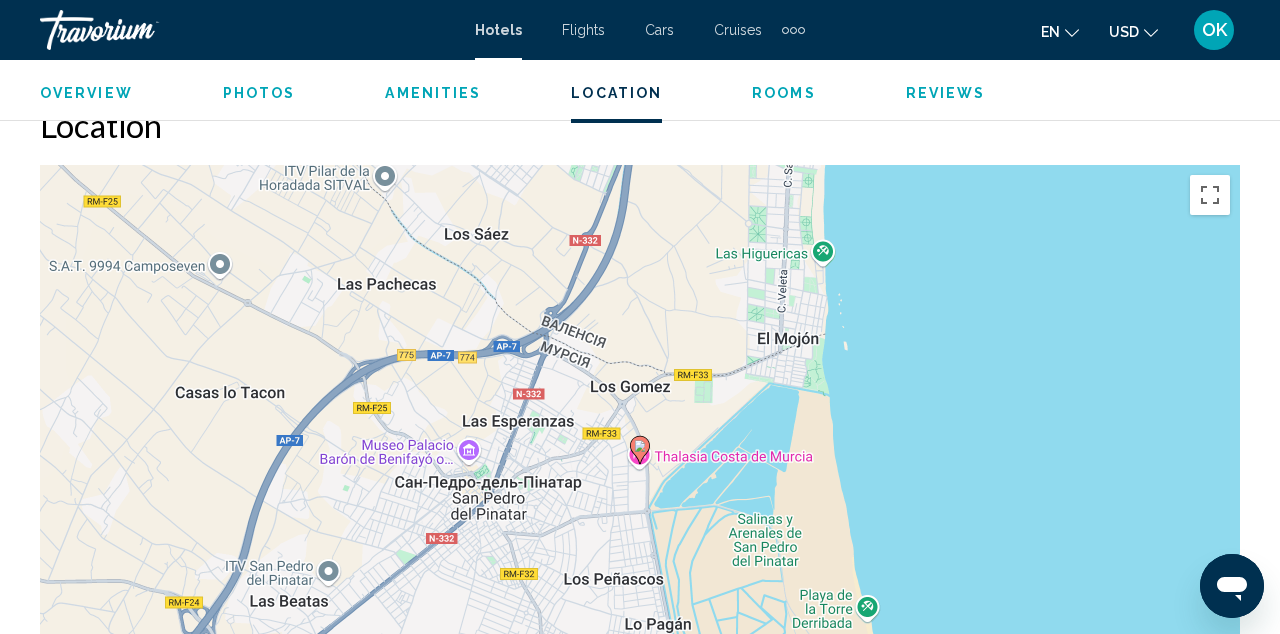 scroll, scrollTop: 2198, scrollLeft: 0, axis: vertical 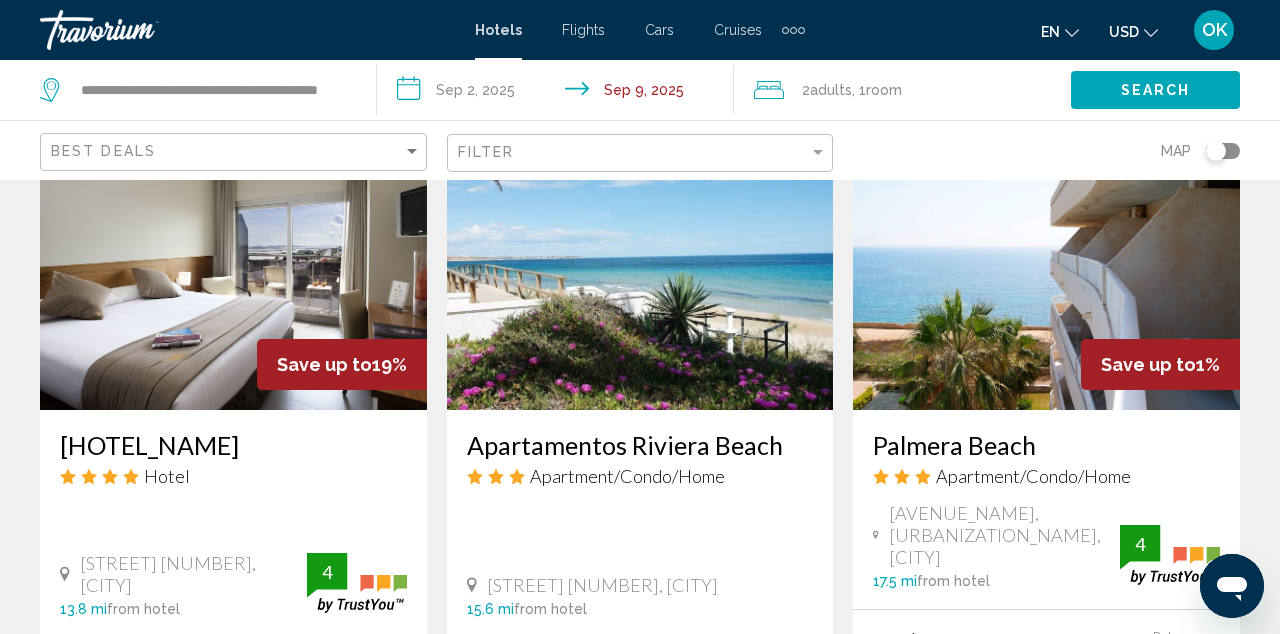 click at bounding box center (1046, 250) 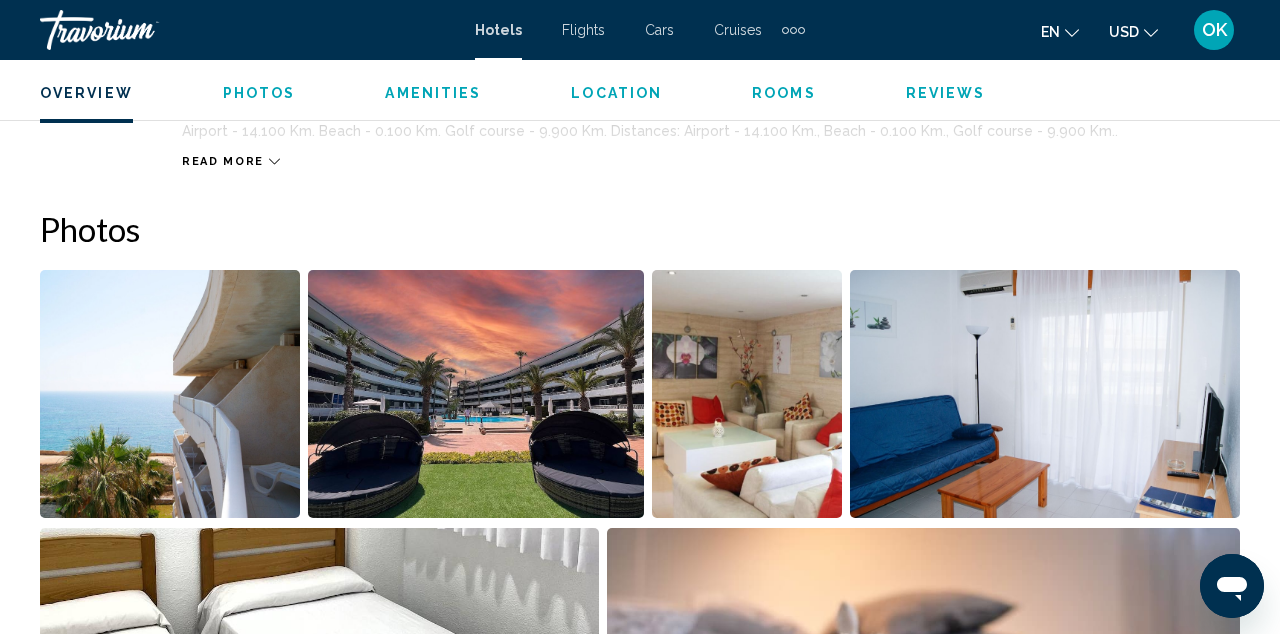 scroll, scrollTop: 1241, scrollLeft: 0, axis: vertical 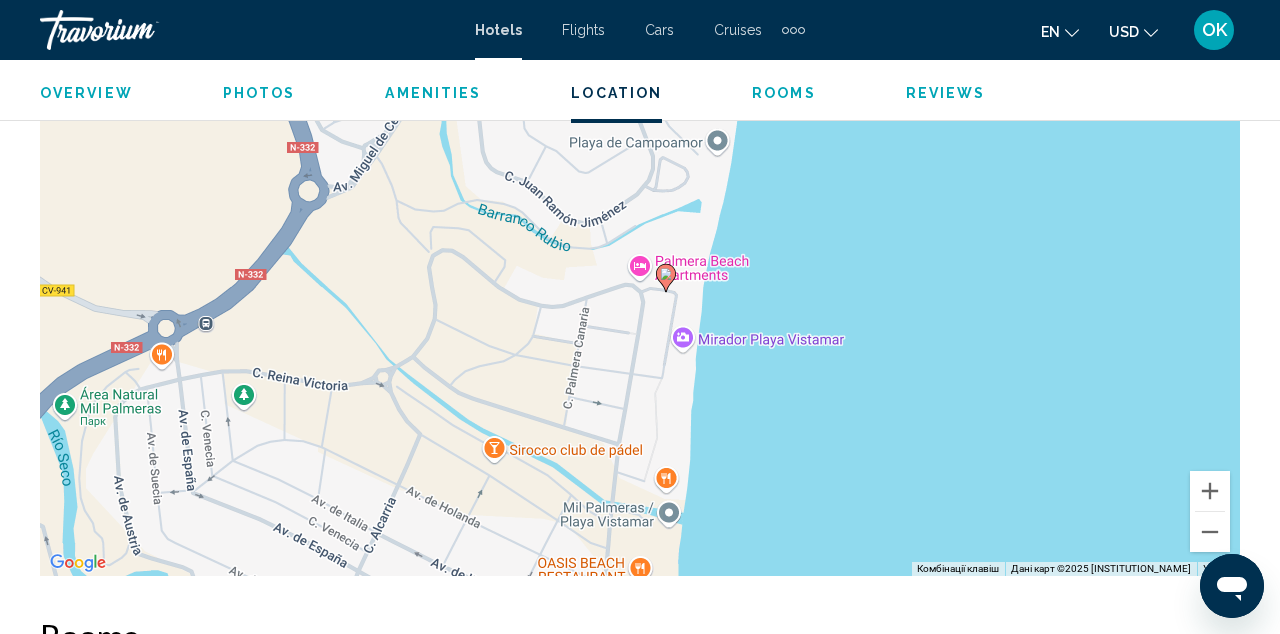 click on "Rooms" at bounding box center [784, 93] 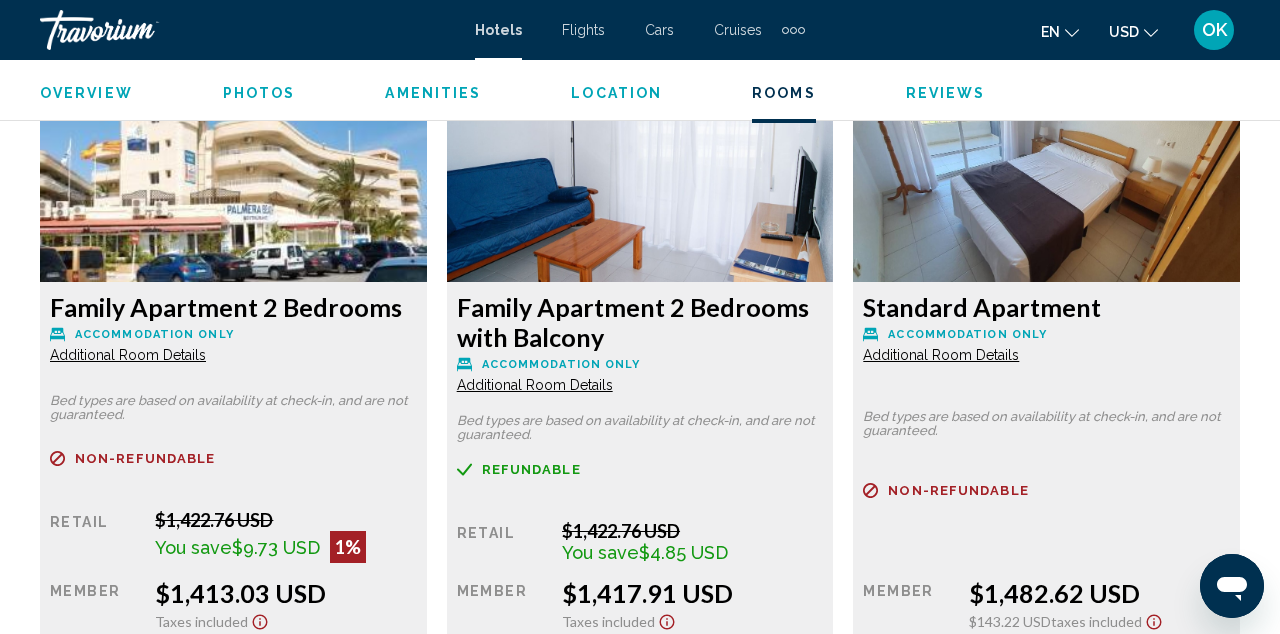 scroll, scrollTop: 3150, scrollLeft: 0, axis: vertical 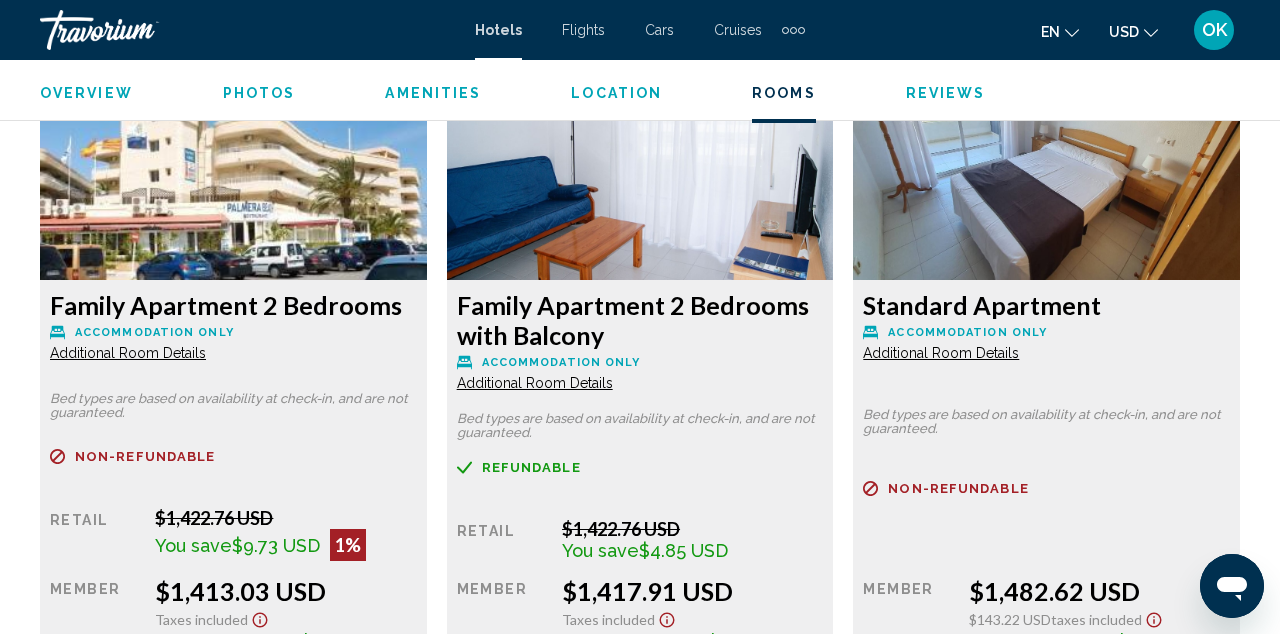 click on "Bed types are based on availability at check-in, and are not guaranteed." at bounding box center (233, 406) 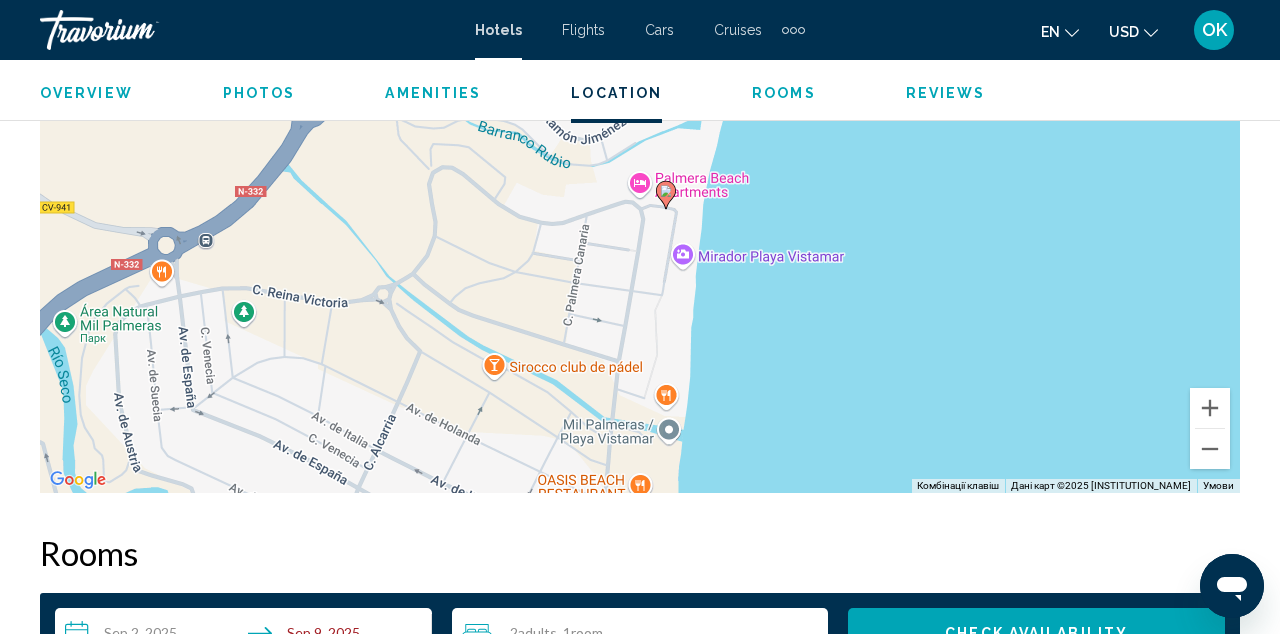 scroll, scrollTop: 2465, scrollLeft: 0, axis: vertical 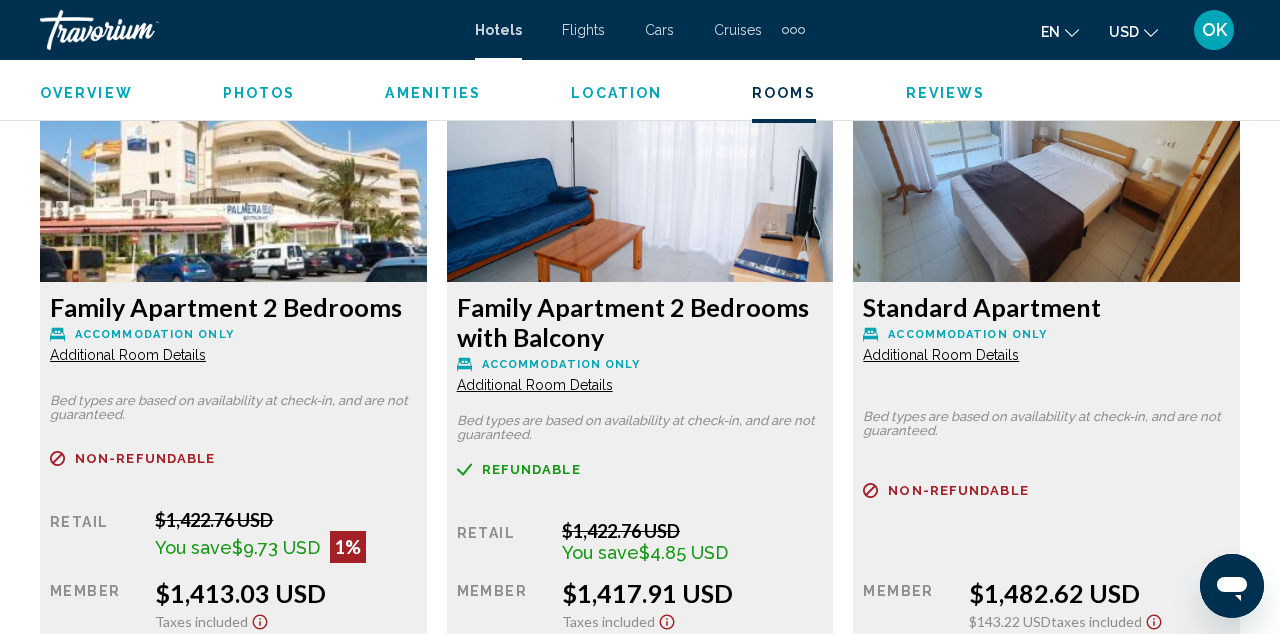 click on "Photos" at bounding box center [259, 93] 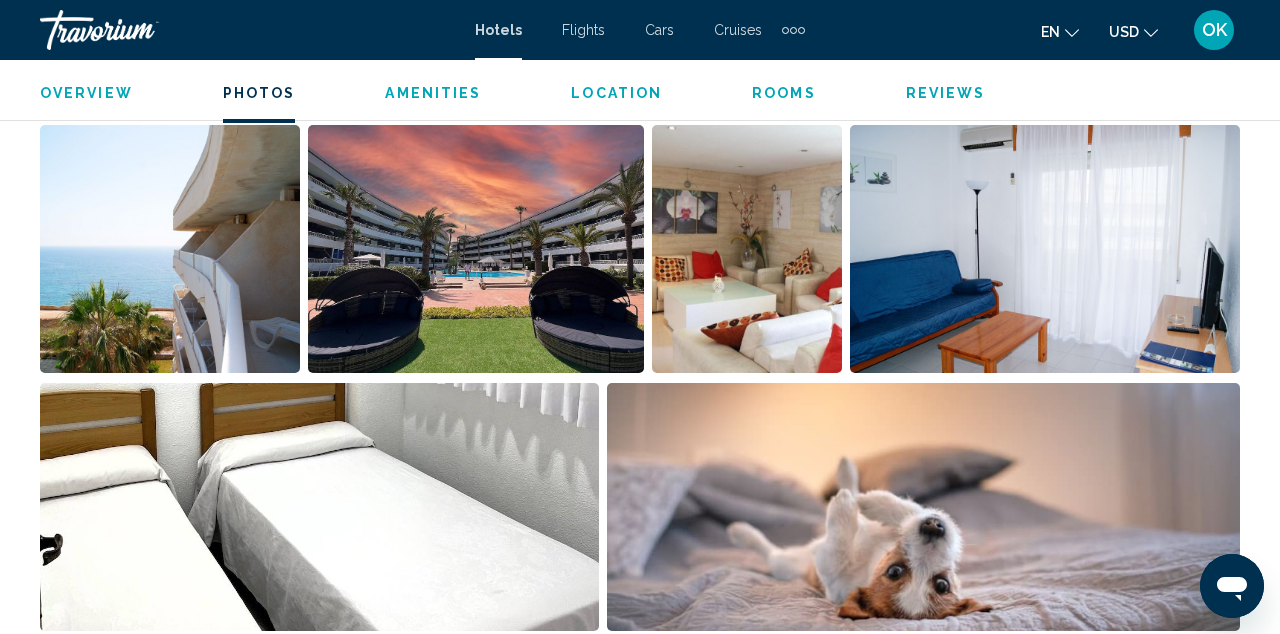 scroll, scrollTop: 1326, scrollLeft: 0, axis: vertical 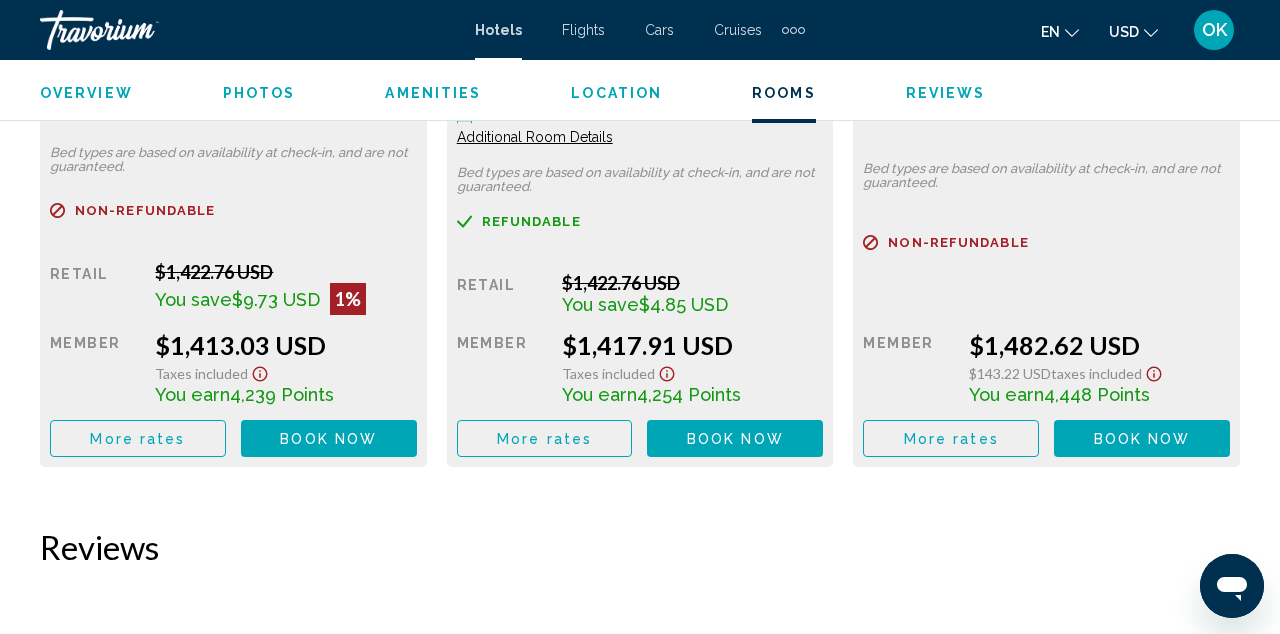 click on "Book now" at bounding box center [328, 439] 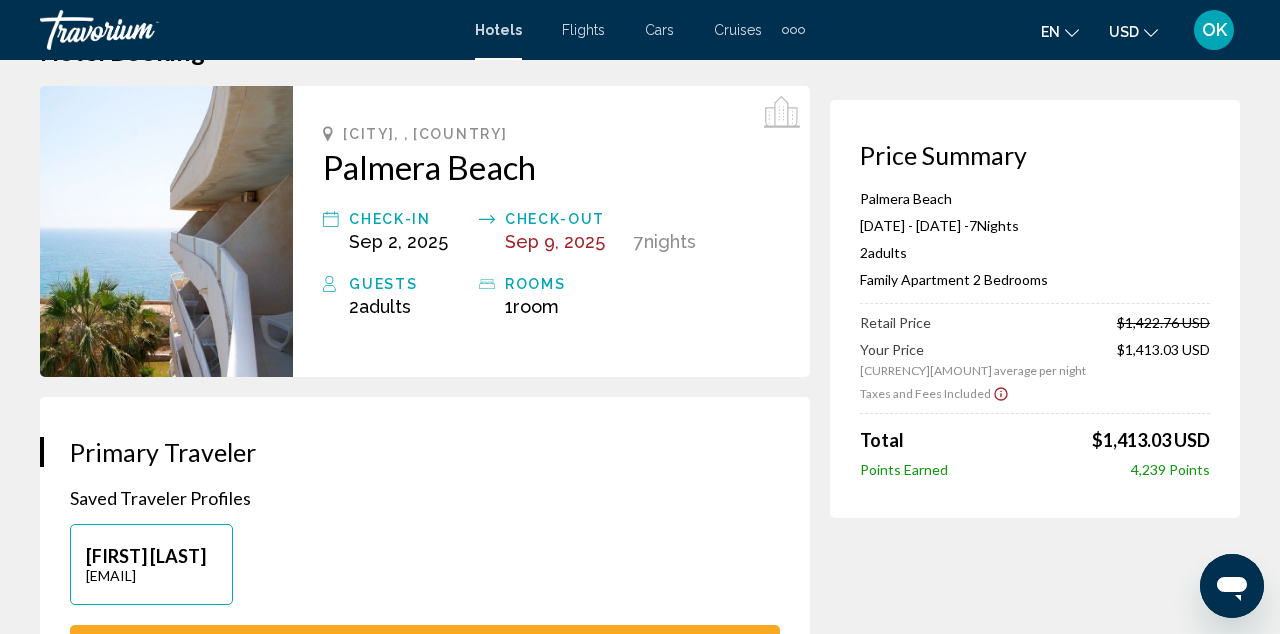 scroll, scrollTop: 0, scrollLeft: 0, axis: both 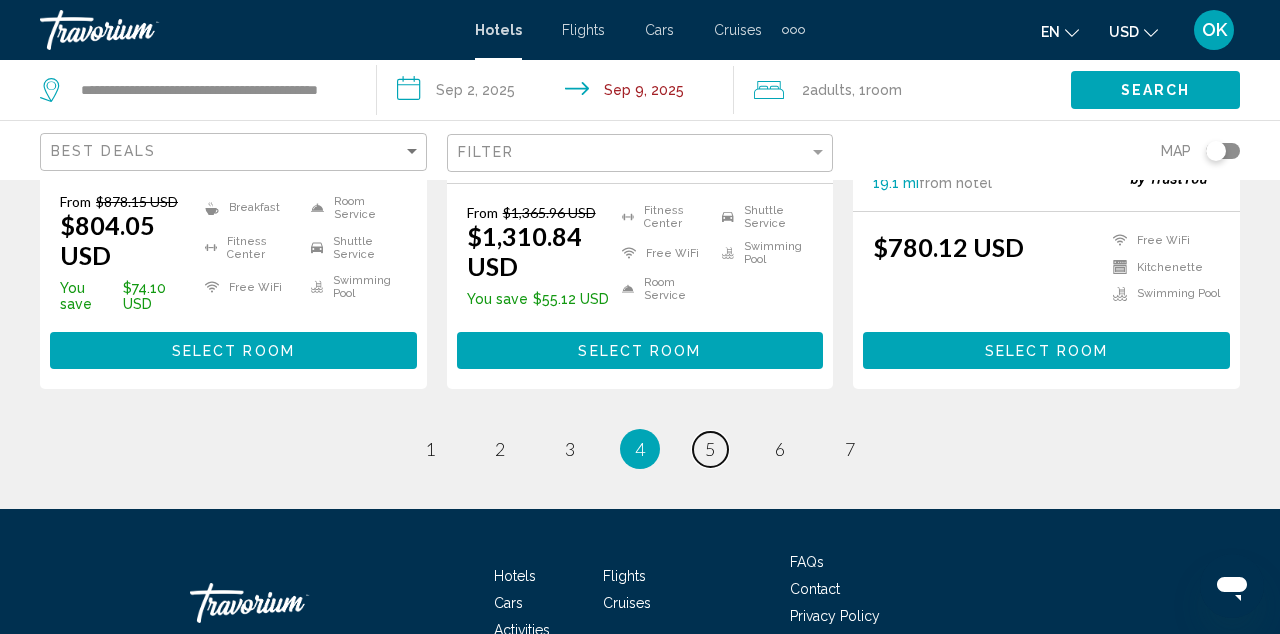 click on "5" at bounding box center (710, 449) 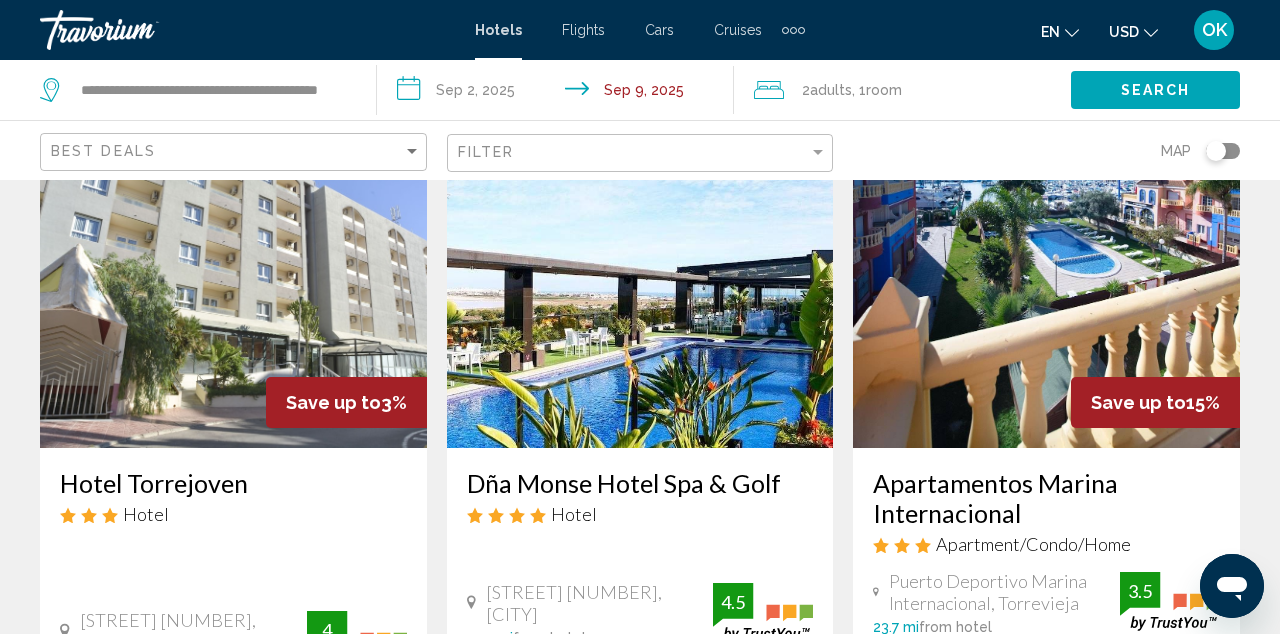 scroll, scrollTop: 896, scrollLeft: 0, axis: vertical 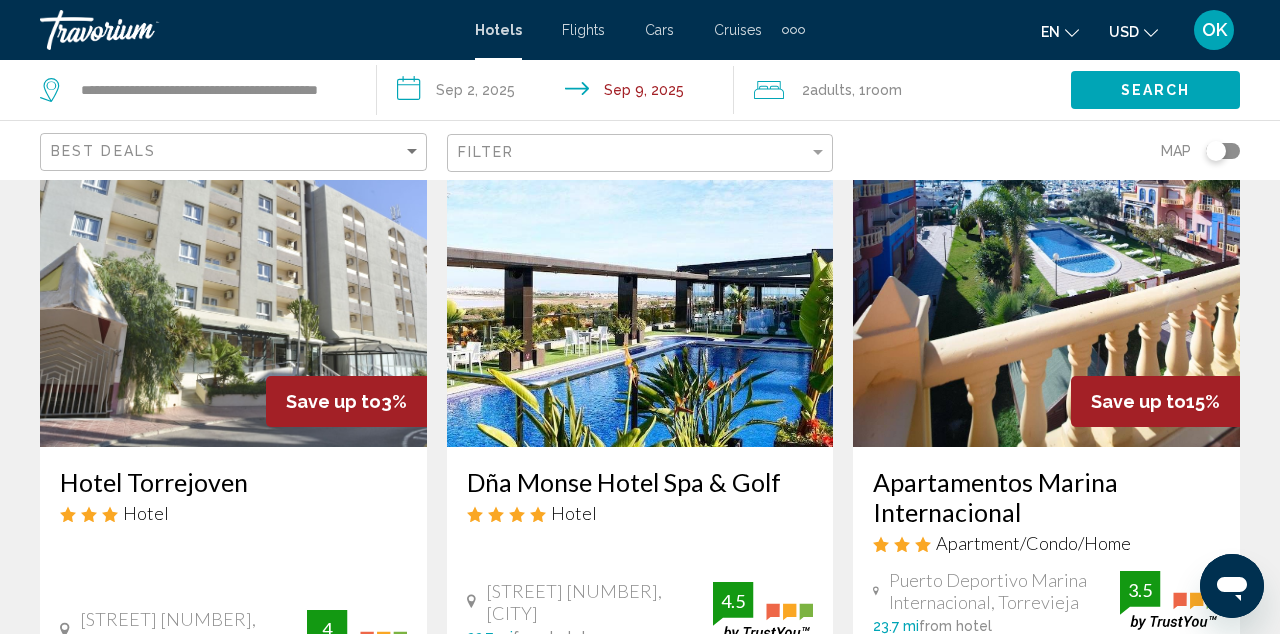click at bounding box center [640, 287] 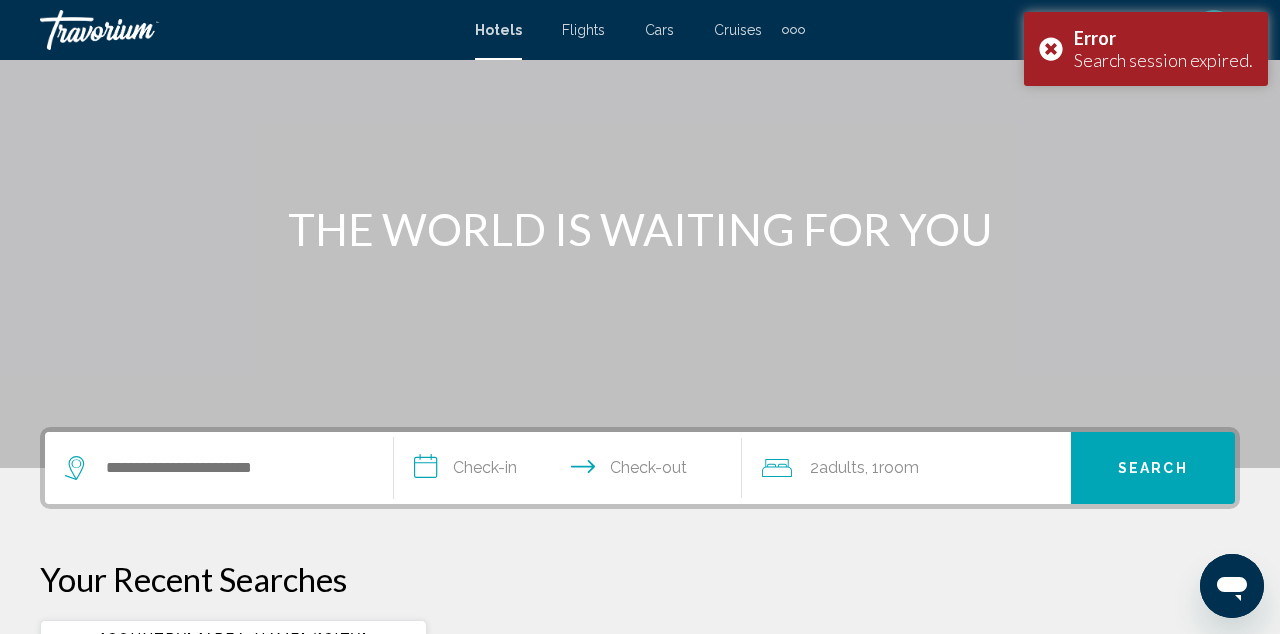 scroll, scrollTop: 134, scrollLeft: 0, axis: vertical 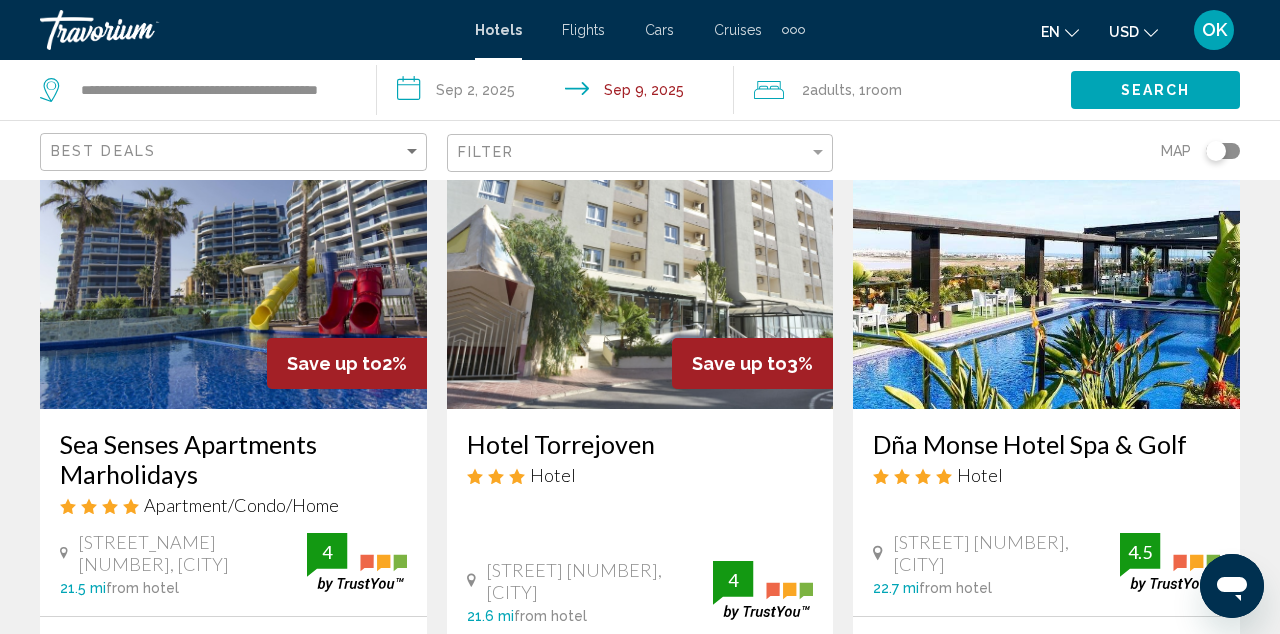 click on "Dña Monse Hotel Spa & Golf" at bounding box center [1046, 444] 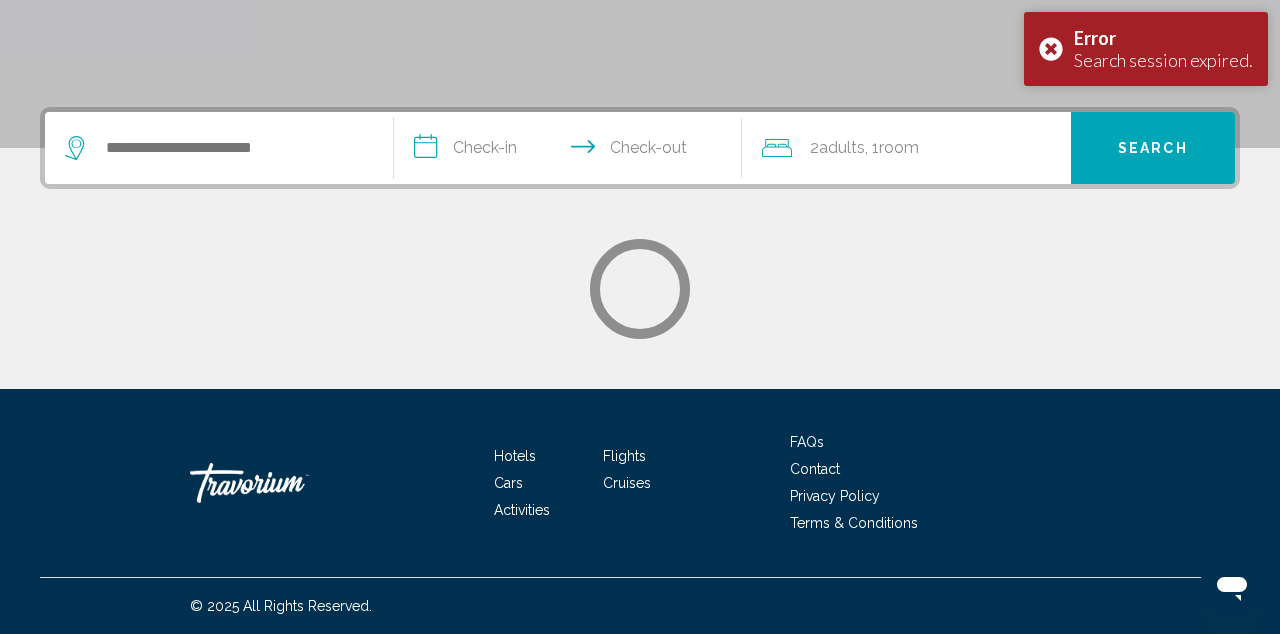 scroll, scrollTop: 0, scrollLeft: 0, axis: both 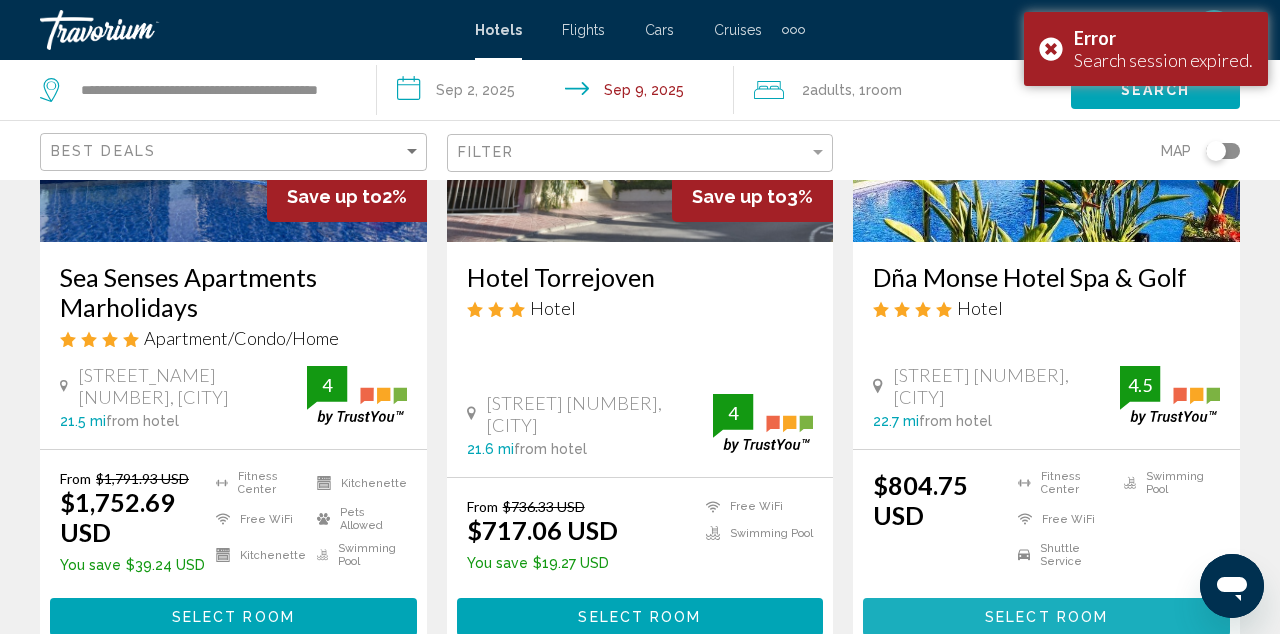 click on "Select Room" at bounding box center [1046, 616] 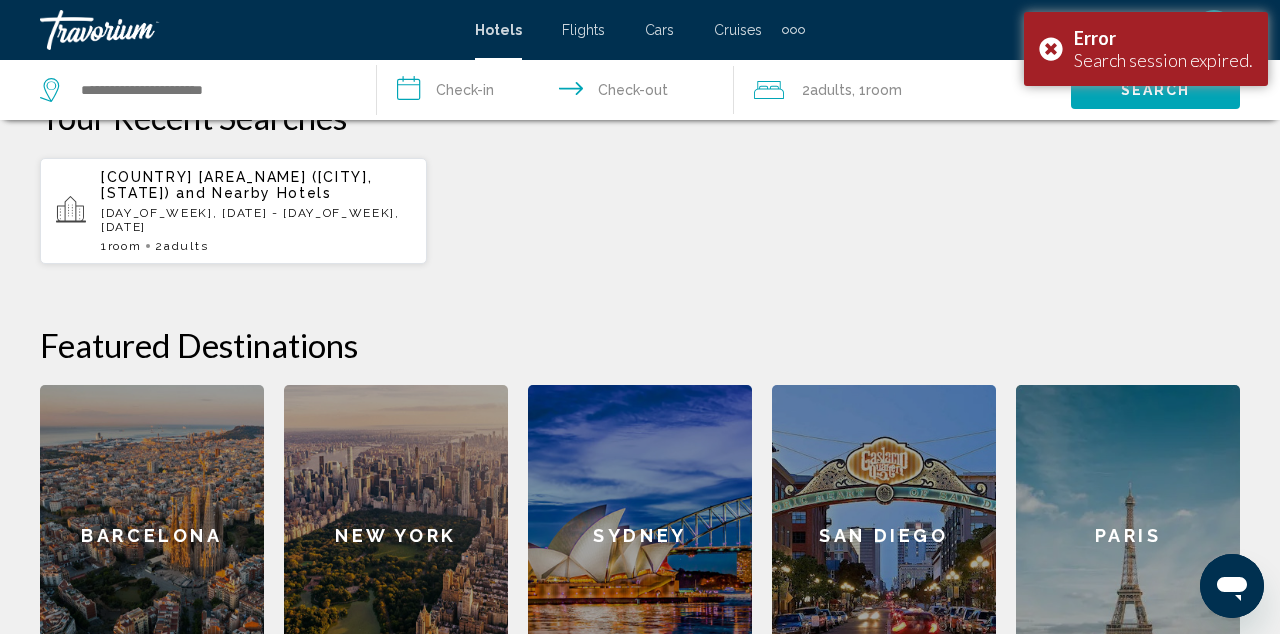 scroll, scrollTop: 596, scrollLeft: 0, axis: vertical 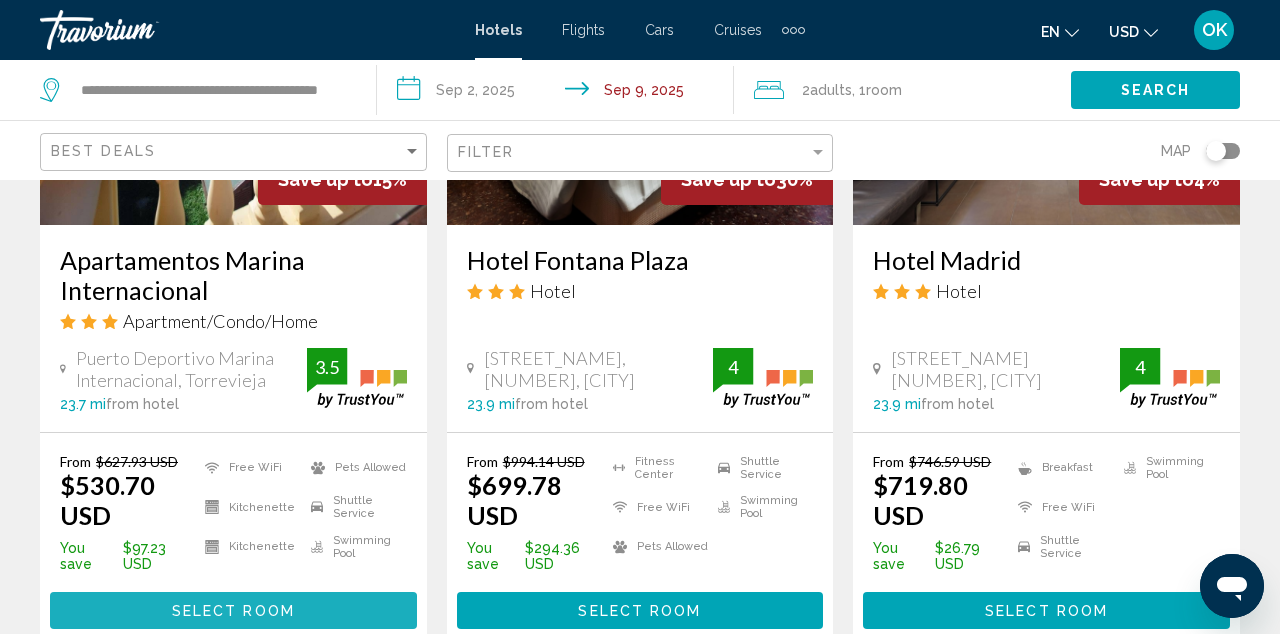 click on "Select Room" at bounding box center [233, 611] 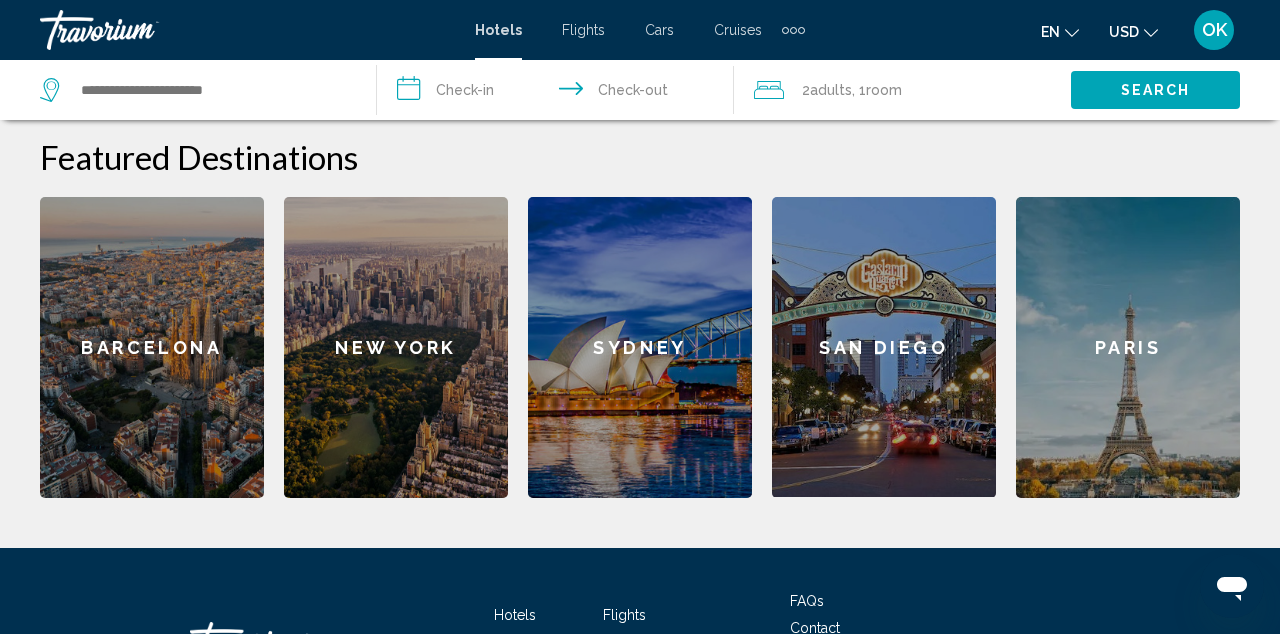 scroll, scrollTop: 788, scrollLeft: 0, axis: vertical 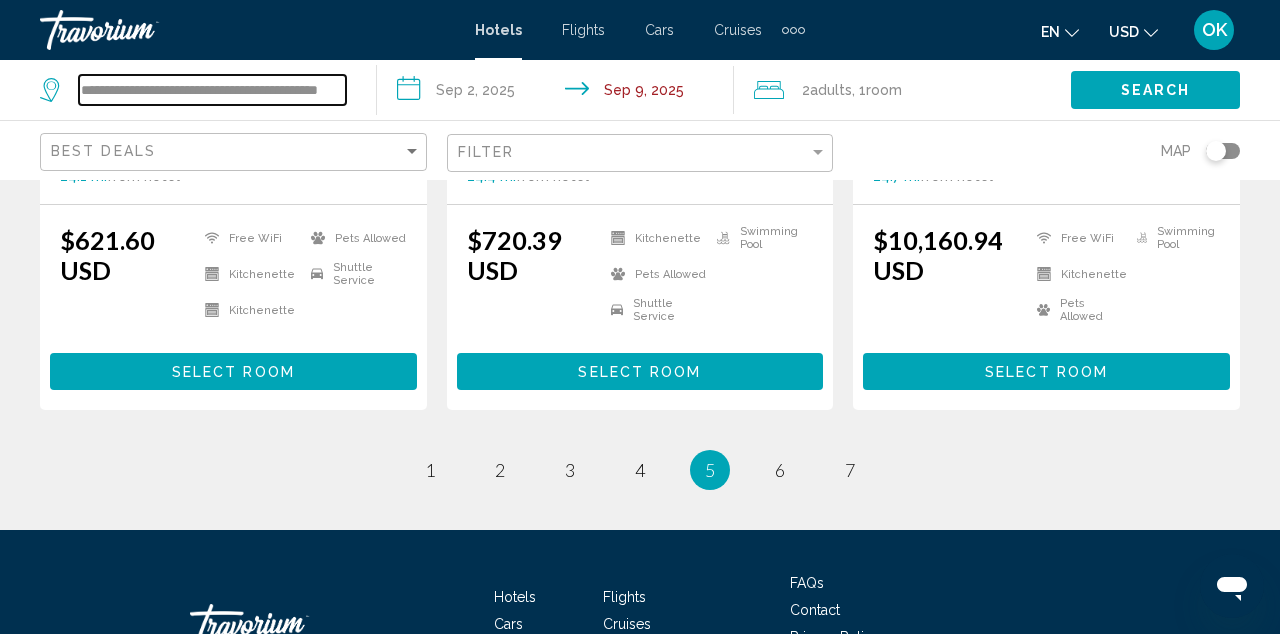 click on "**********" at bounding box center [212, 90] 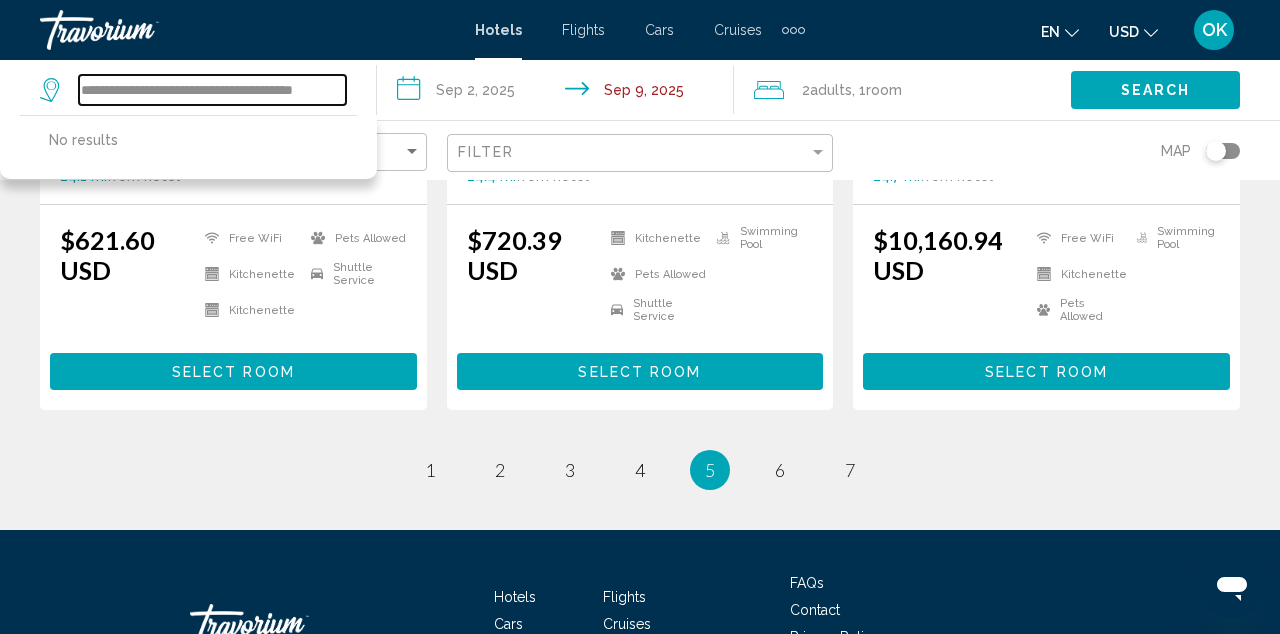 click on "**********" at bounding box center [212, 90] 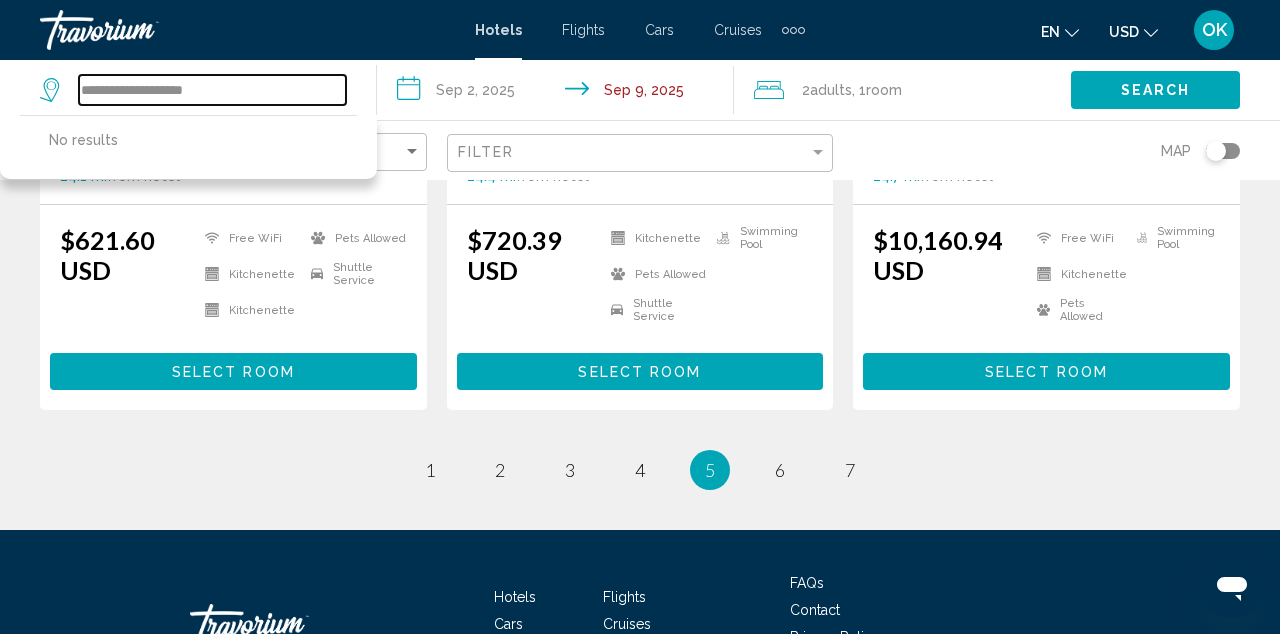click on "**********" at bounding box center (212, 90) 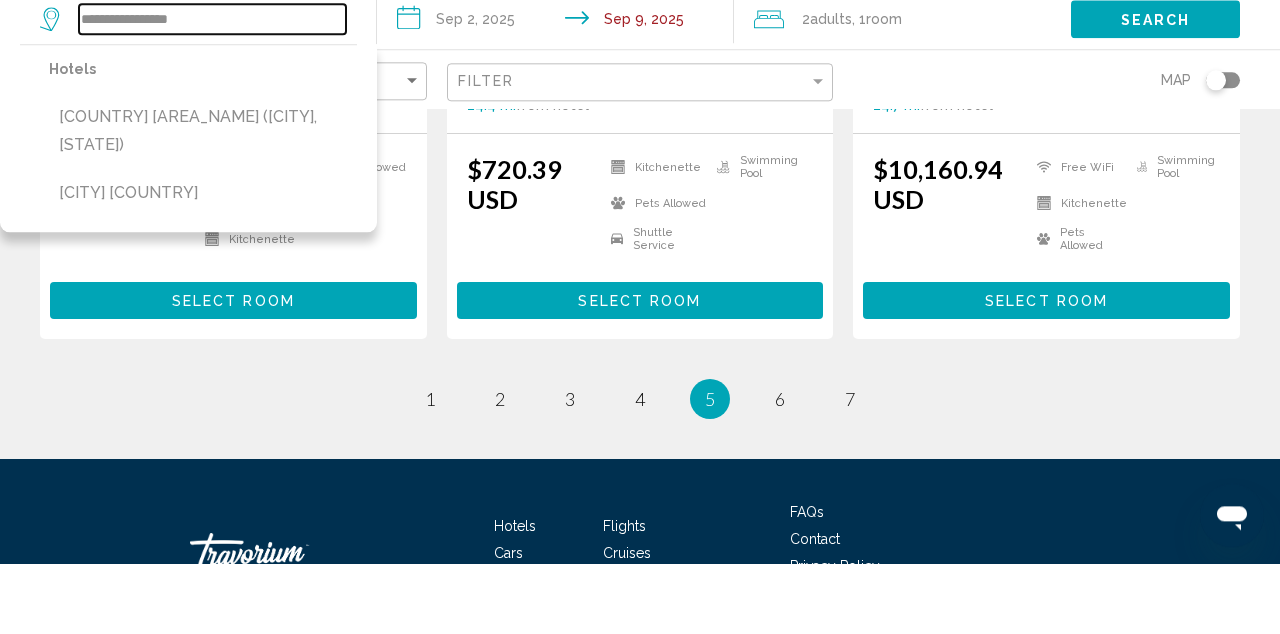 scroll, scrollTop: 2896, scrollLeft: 0, axis: vertical 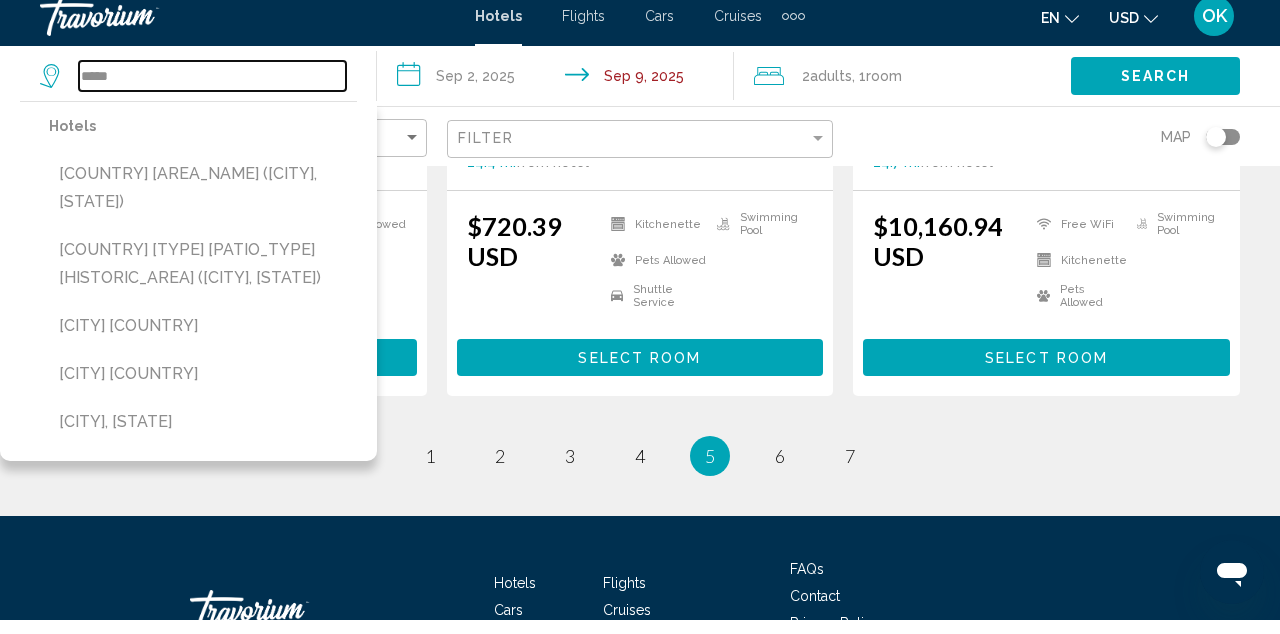 click on "*****" at bounding box center (212, 90) 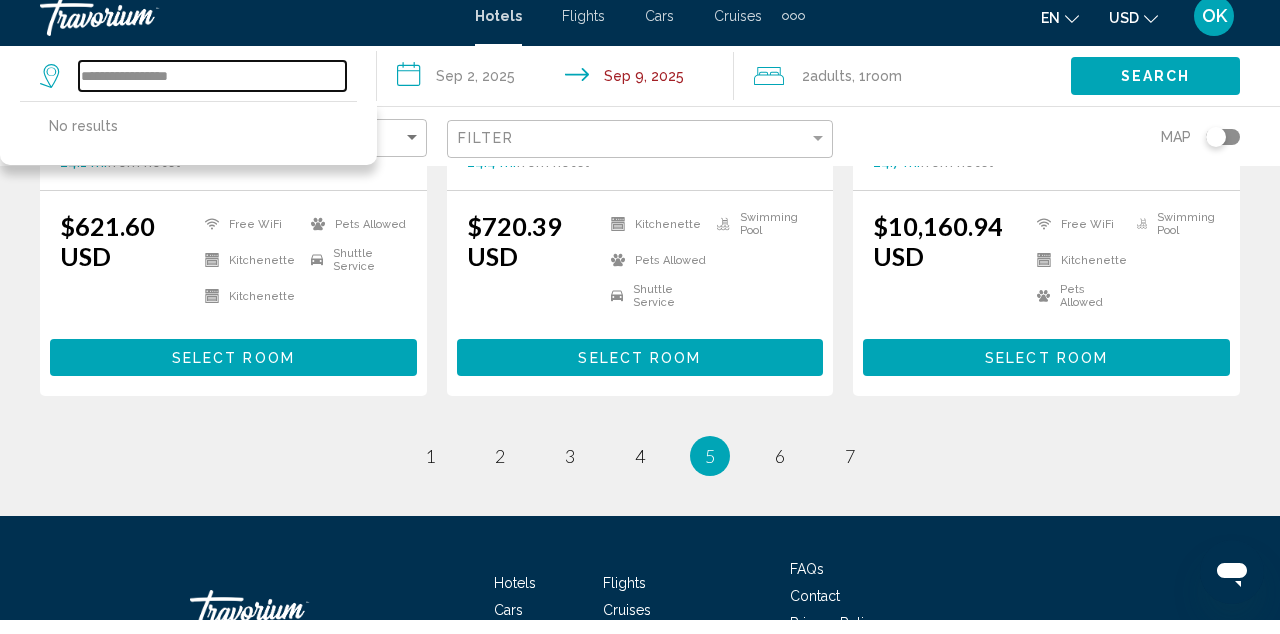 type on "**********" 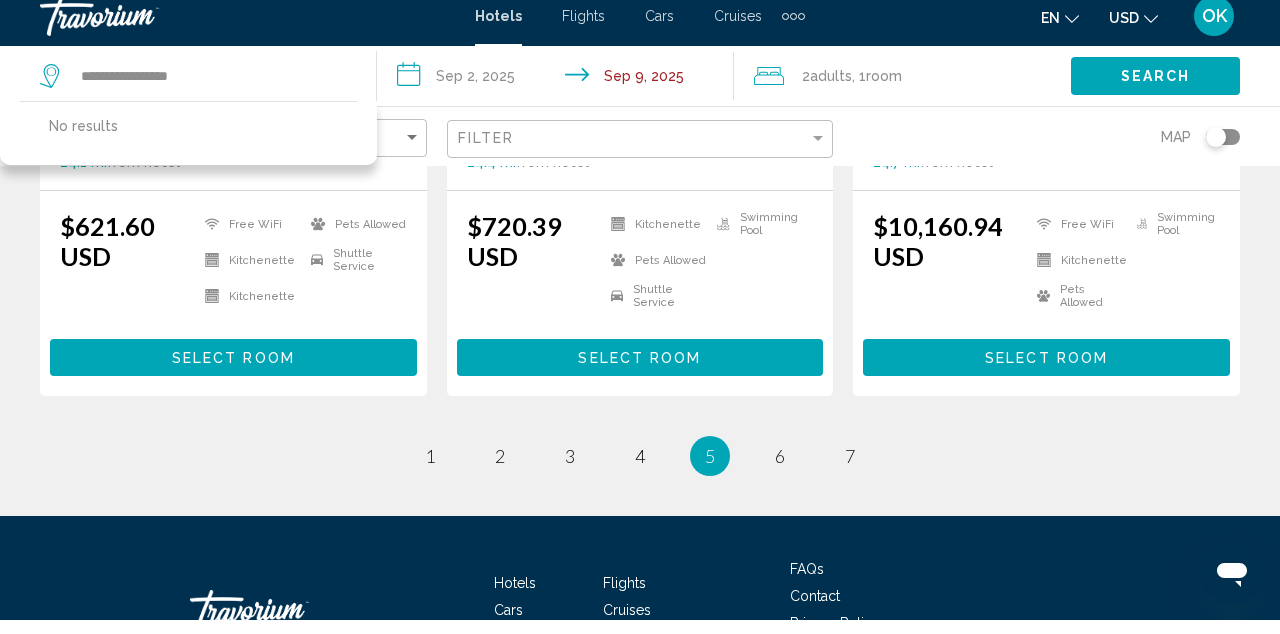 click on "Search" 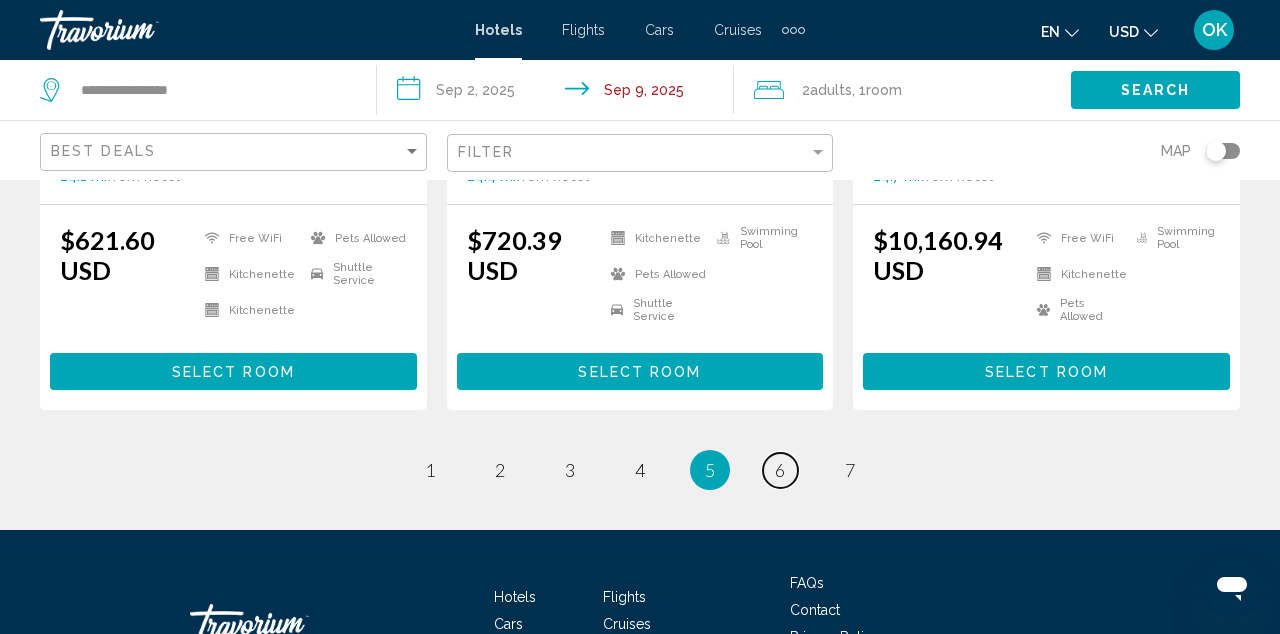 click on "page  6" at bounding box center (780, 470) 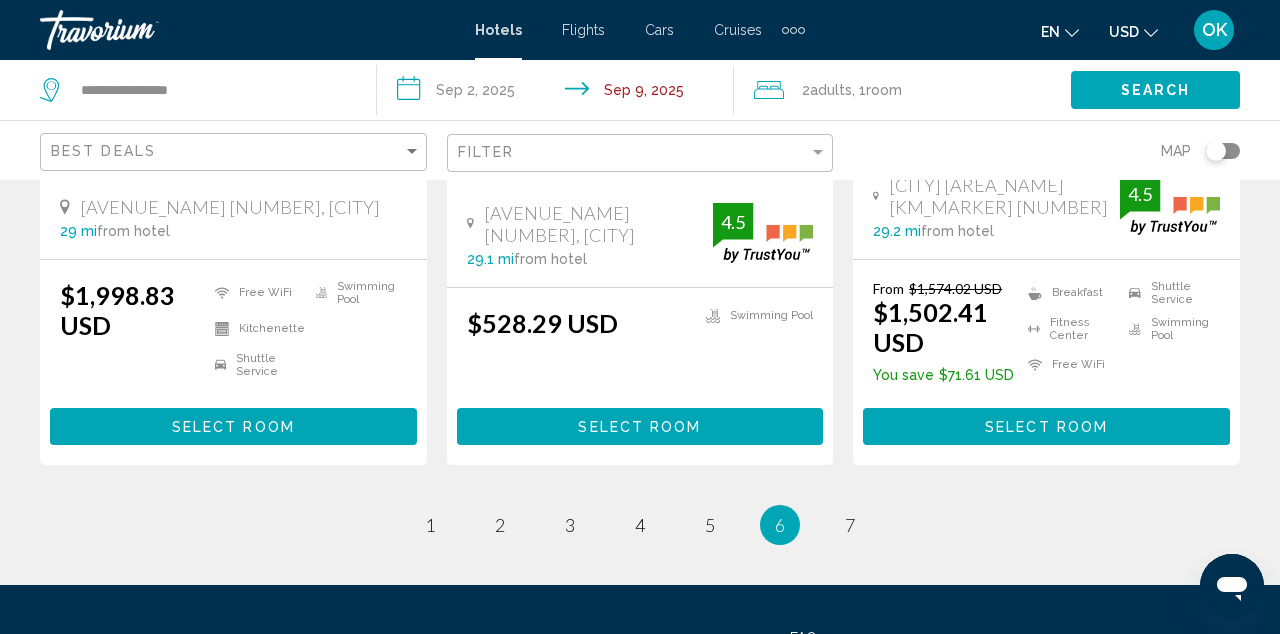 scroll, scrollTop: 2804, scrollLeft: 0, axis: vertical 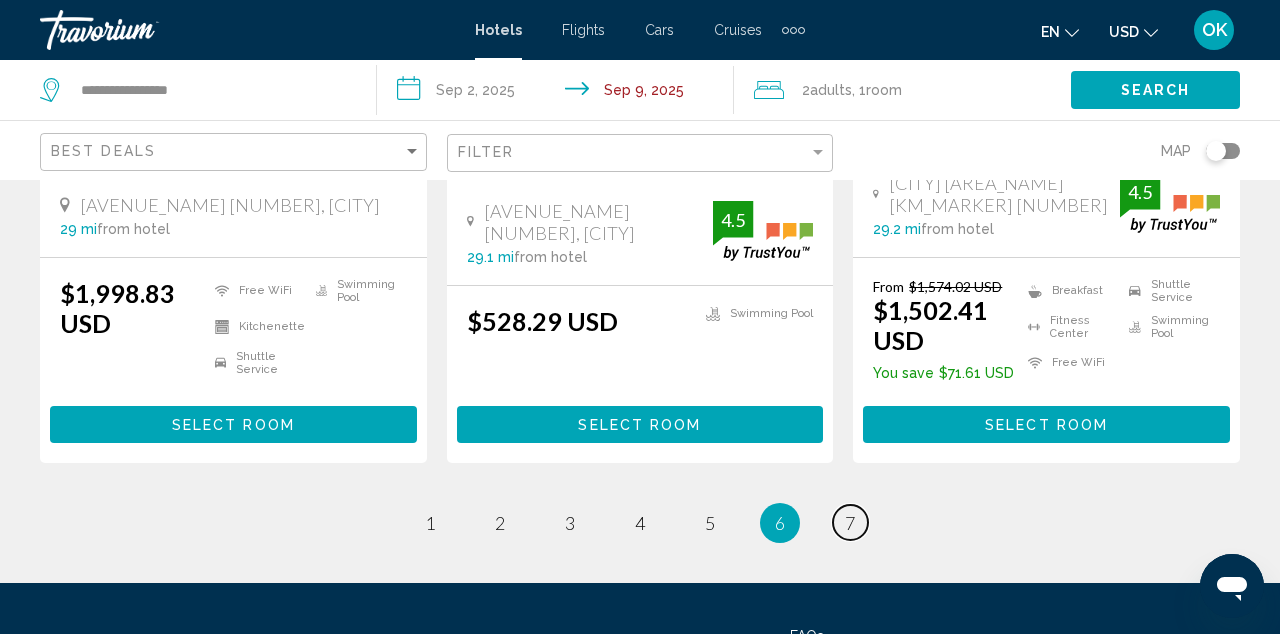 click on "7" at bounding box center [850, 523] 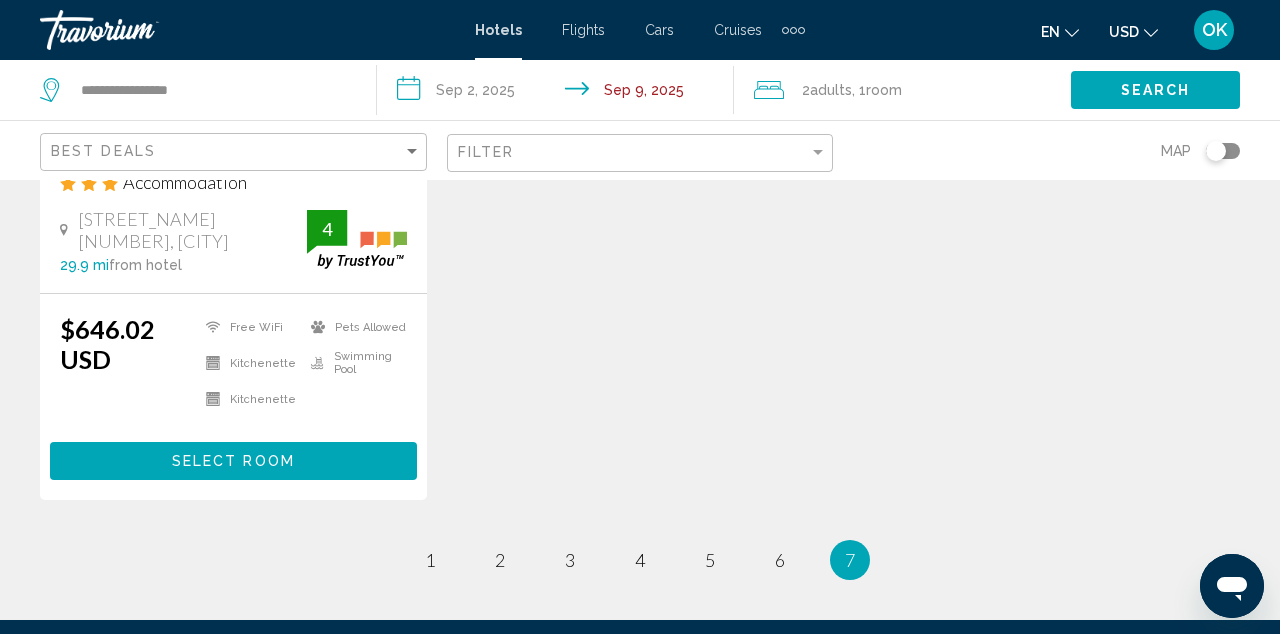 scroll, scrollTop: 1332, scrollLeft: 0, axis: vertical 